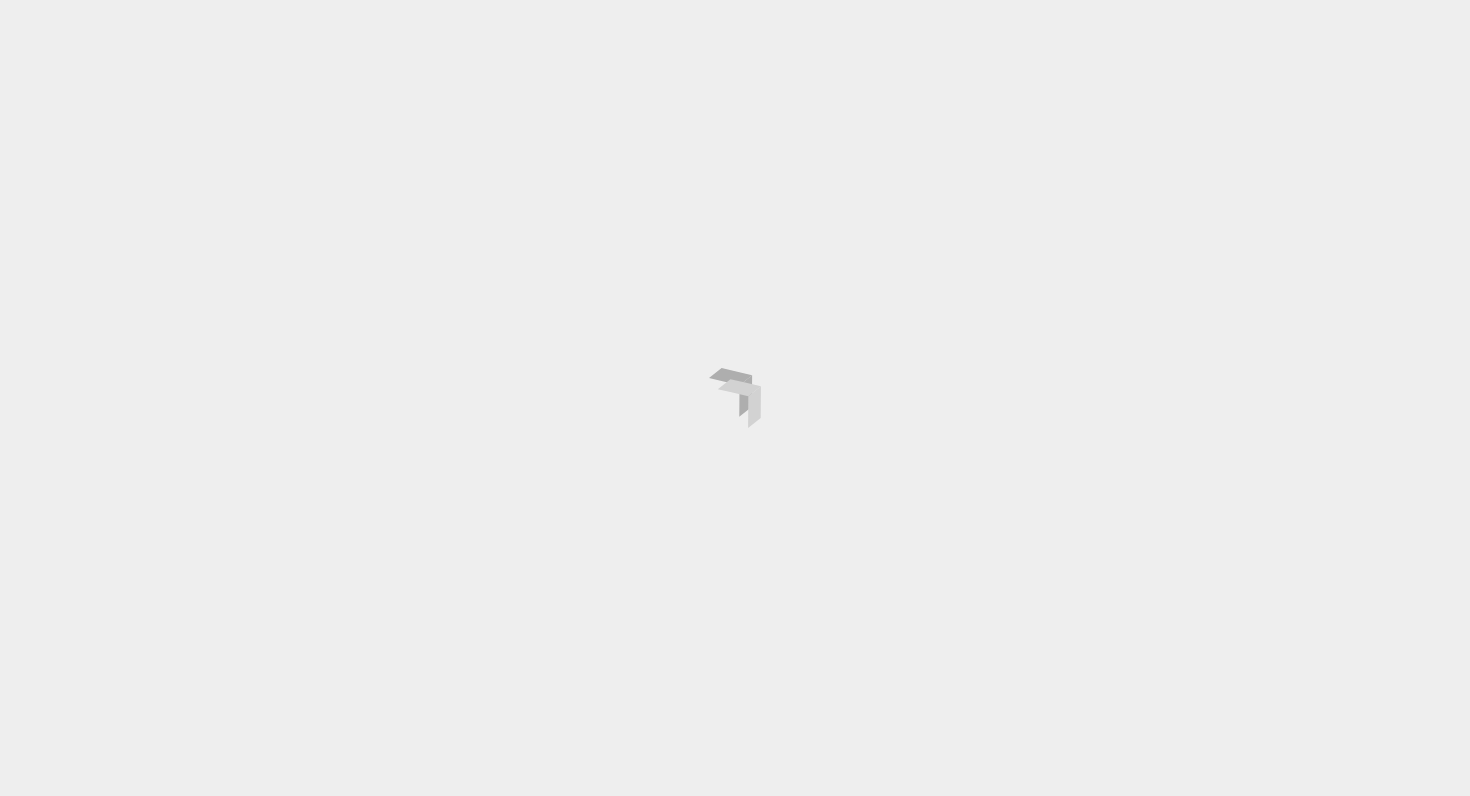 scroll, scrollTop: 0, scrollLeft: 0, axis: both 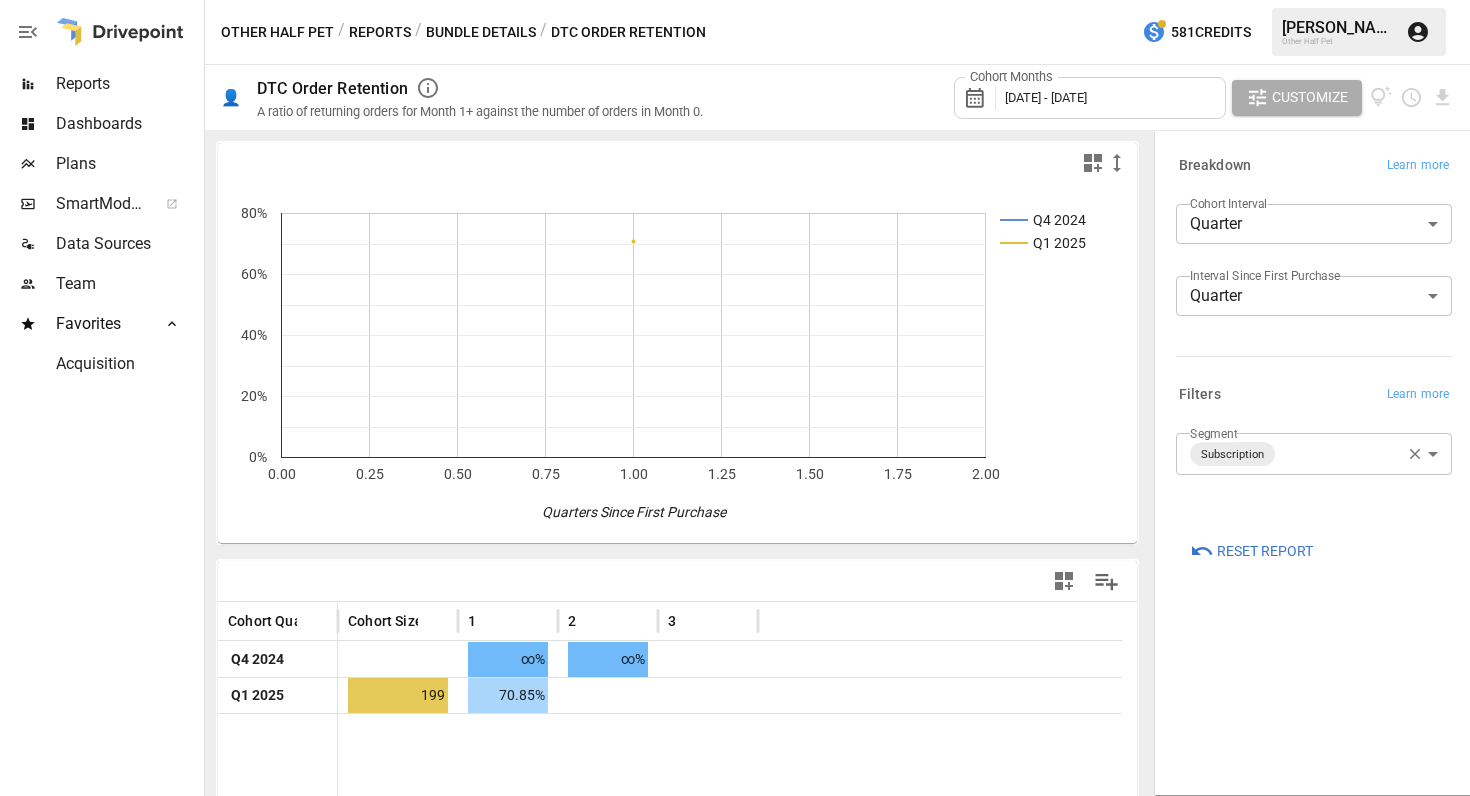 click on "Cohort Months [DATE] - [DATE]" at bounding box center [1090, 98] 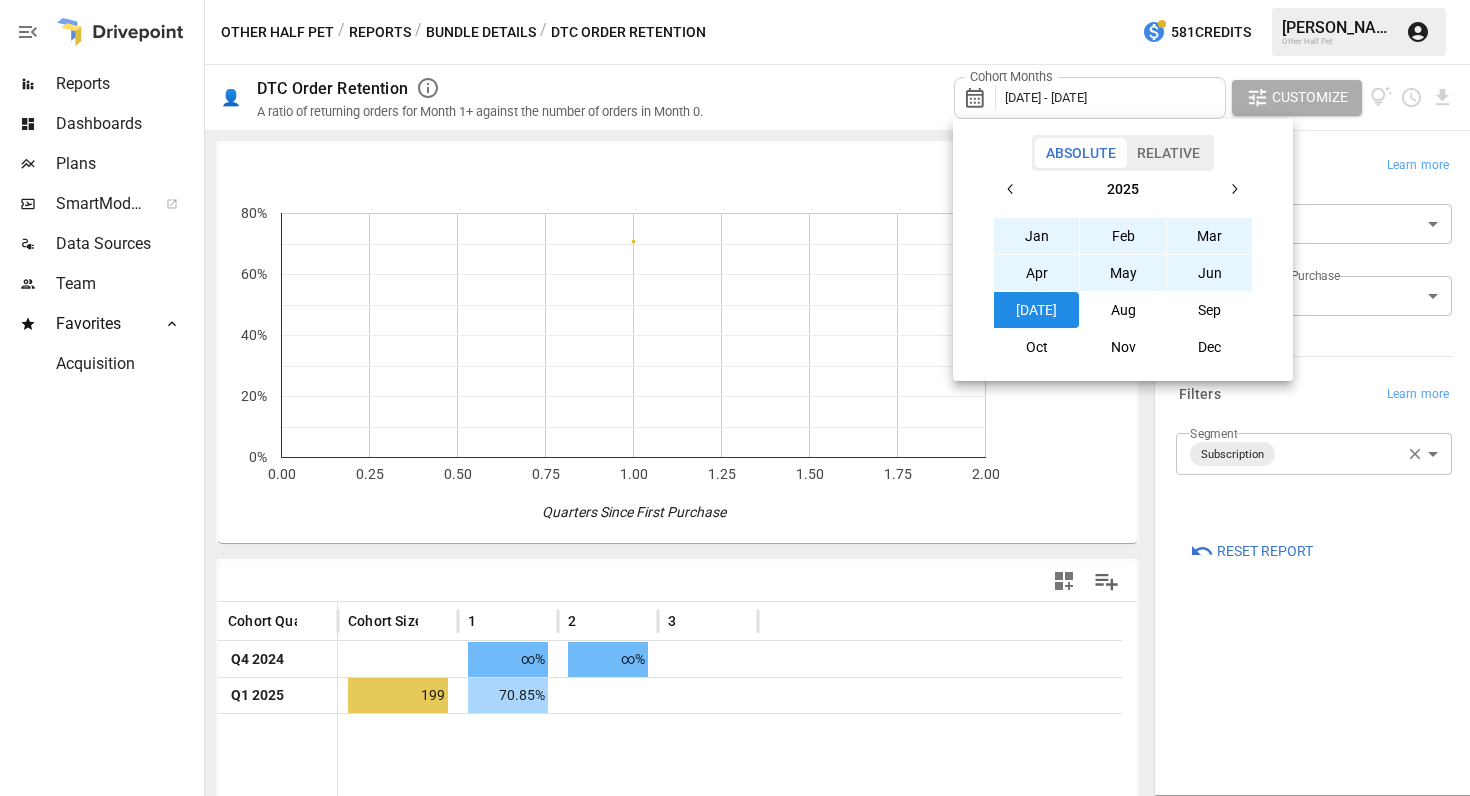 click on "Jan" at bounding box center (1037, 236) 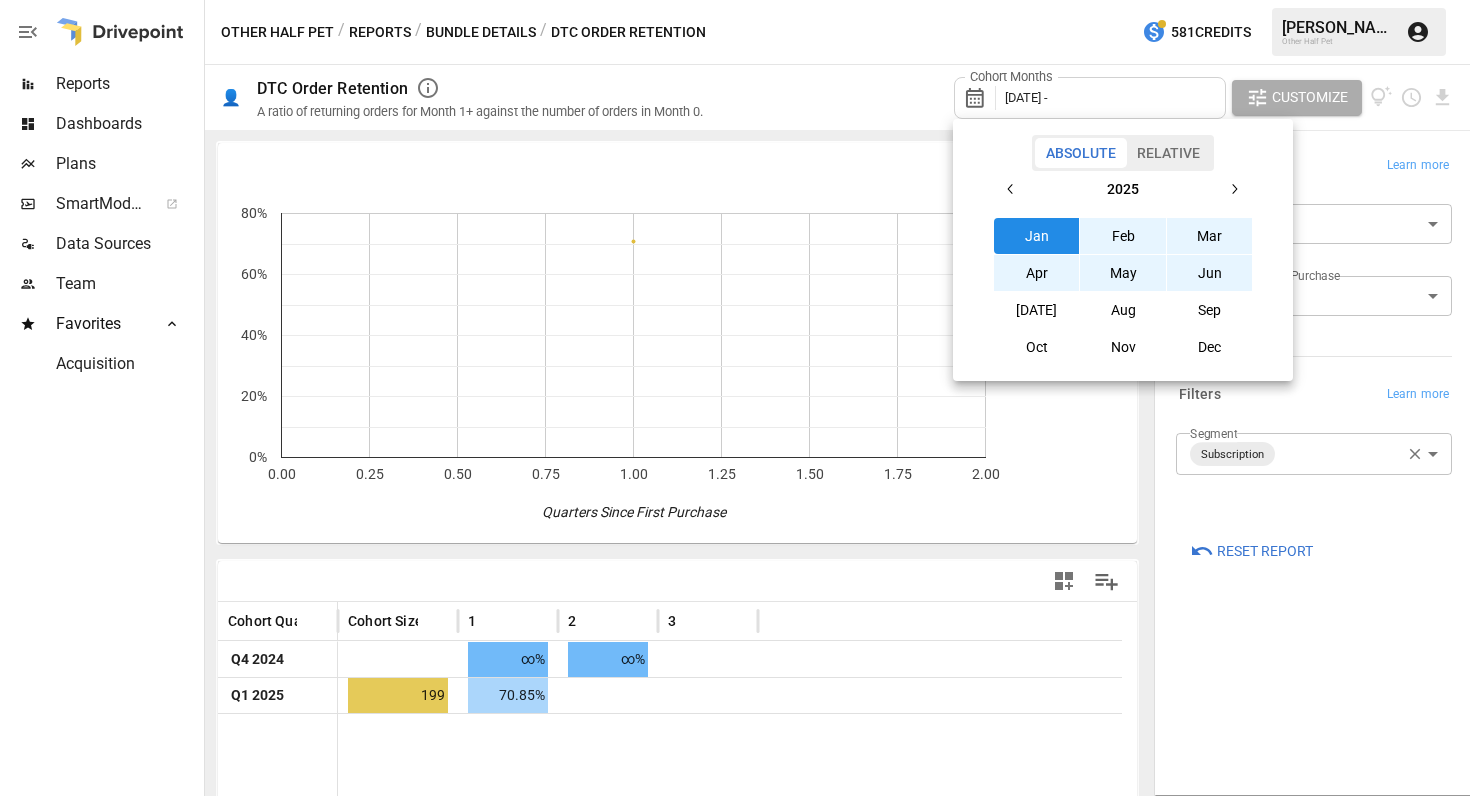 click on "Jun" at bounding box center (1210, 273) 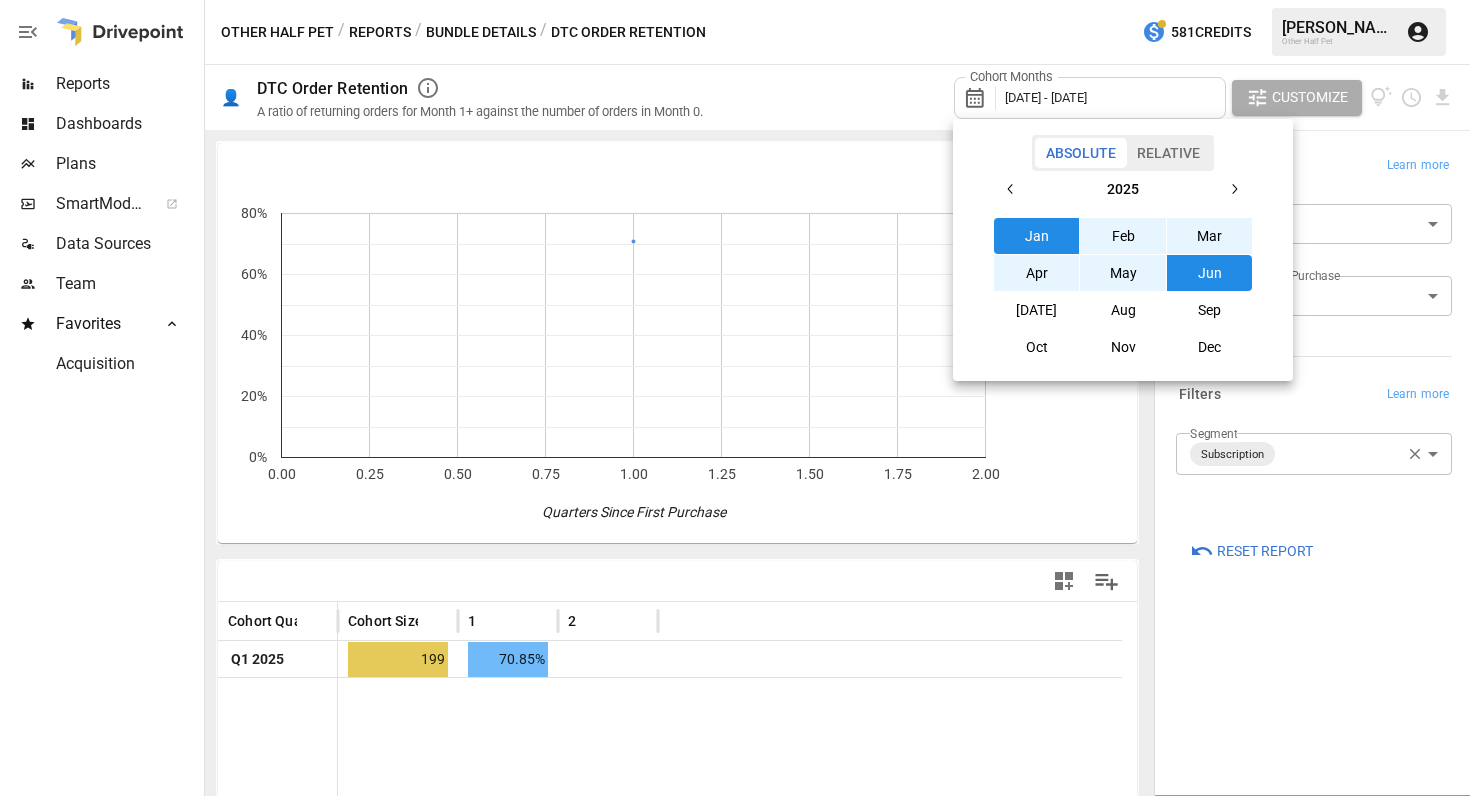 click at bounding box center (735, 398) 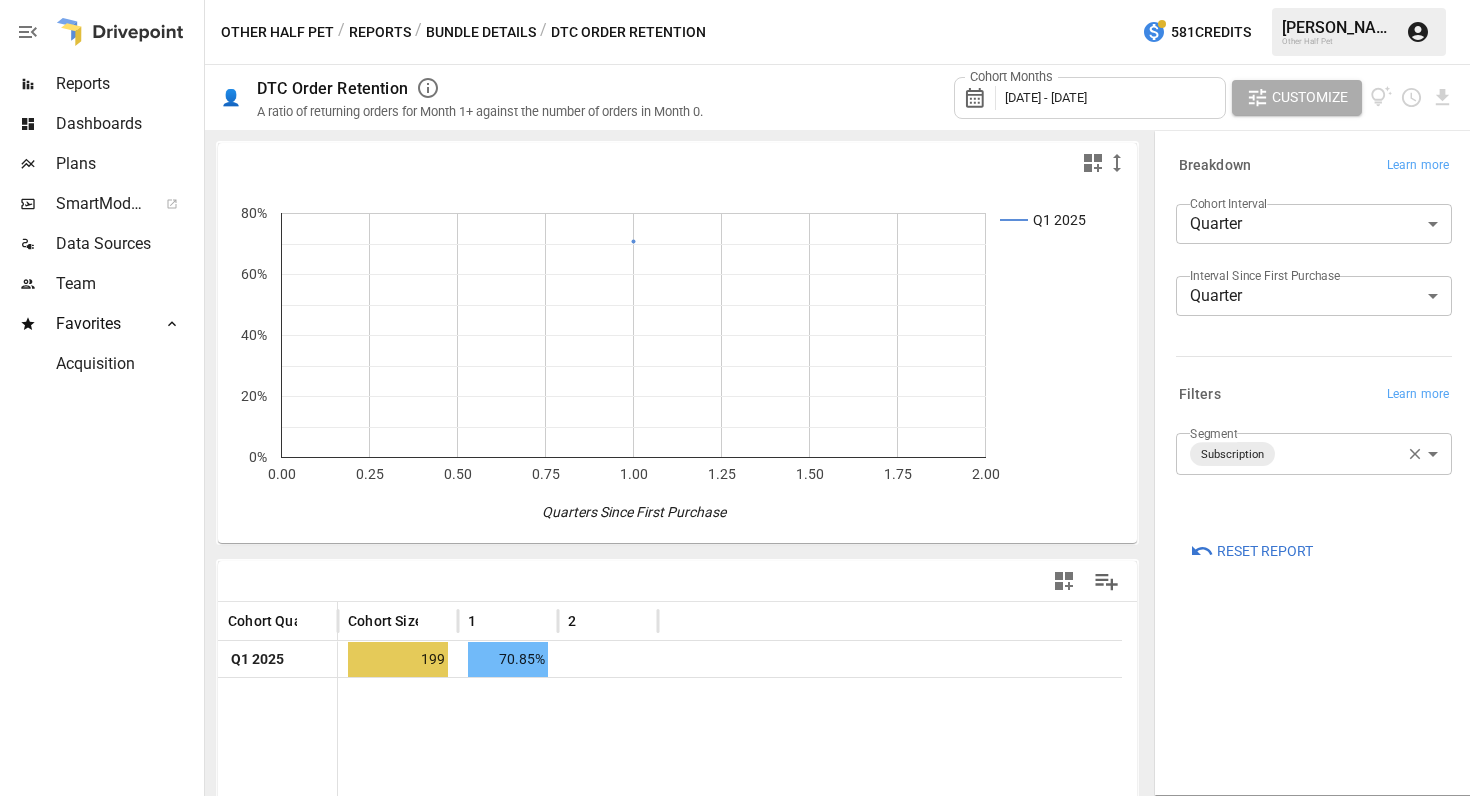 click on "**********" at bounding box center [735, 0] 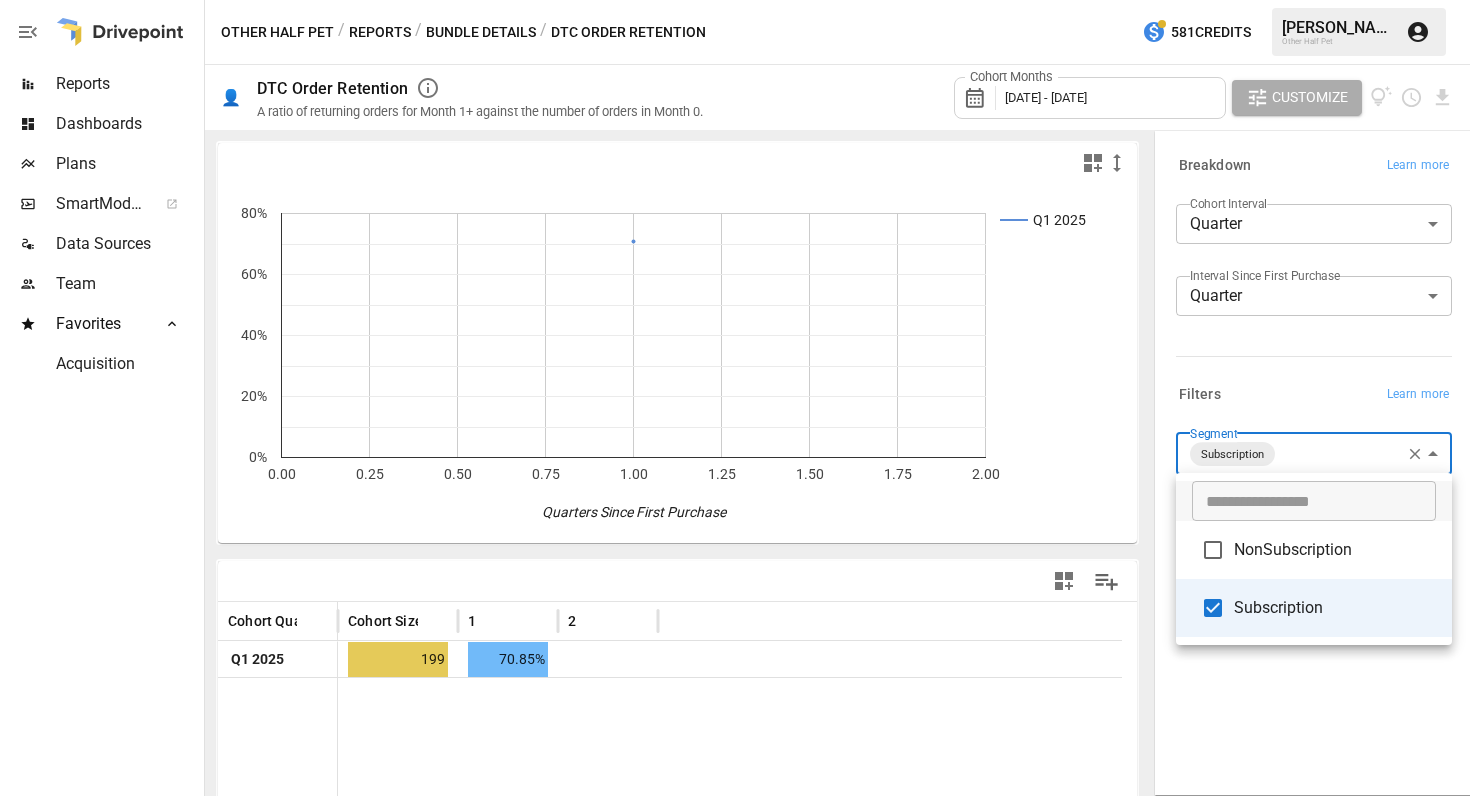 click on "NonSubscription" at bounding box center [1335, 550] 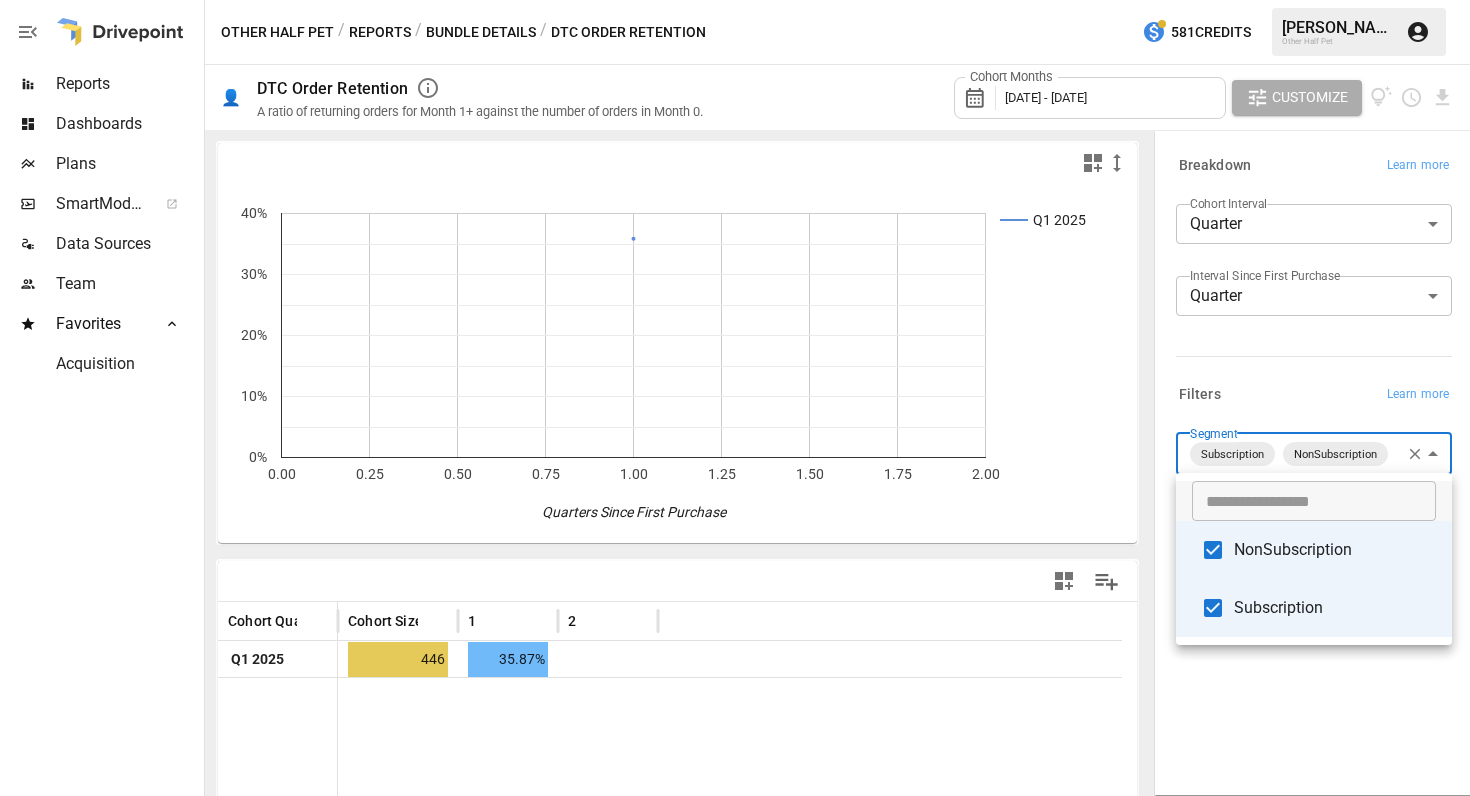 click at bounding box center (735, 398) 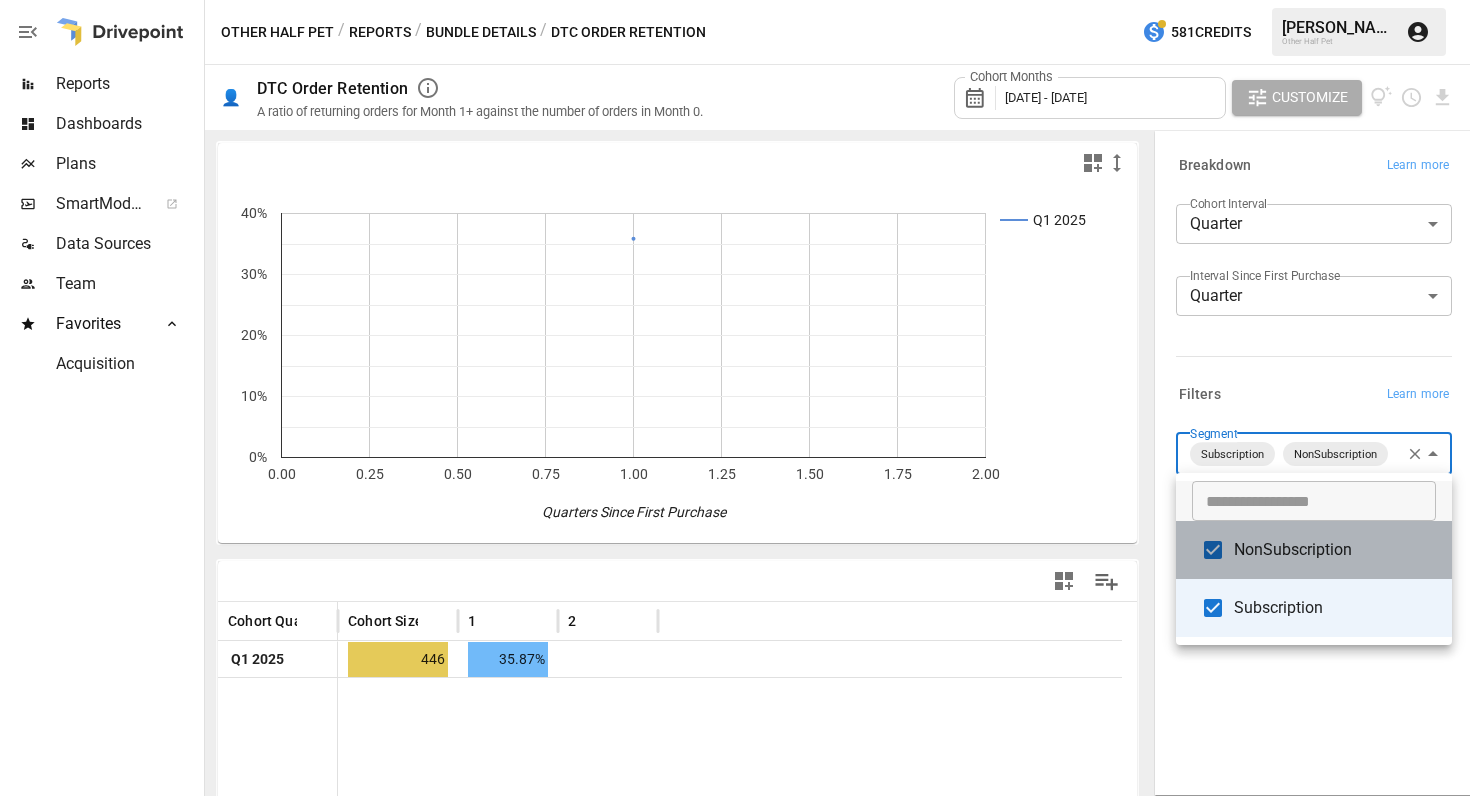 click on "NonSubscription" at bounding box center (1335, 550) 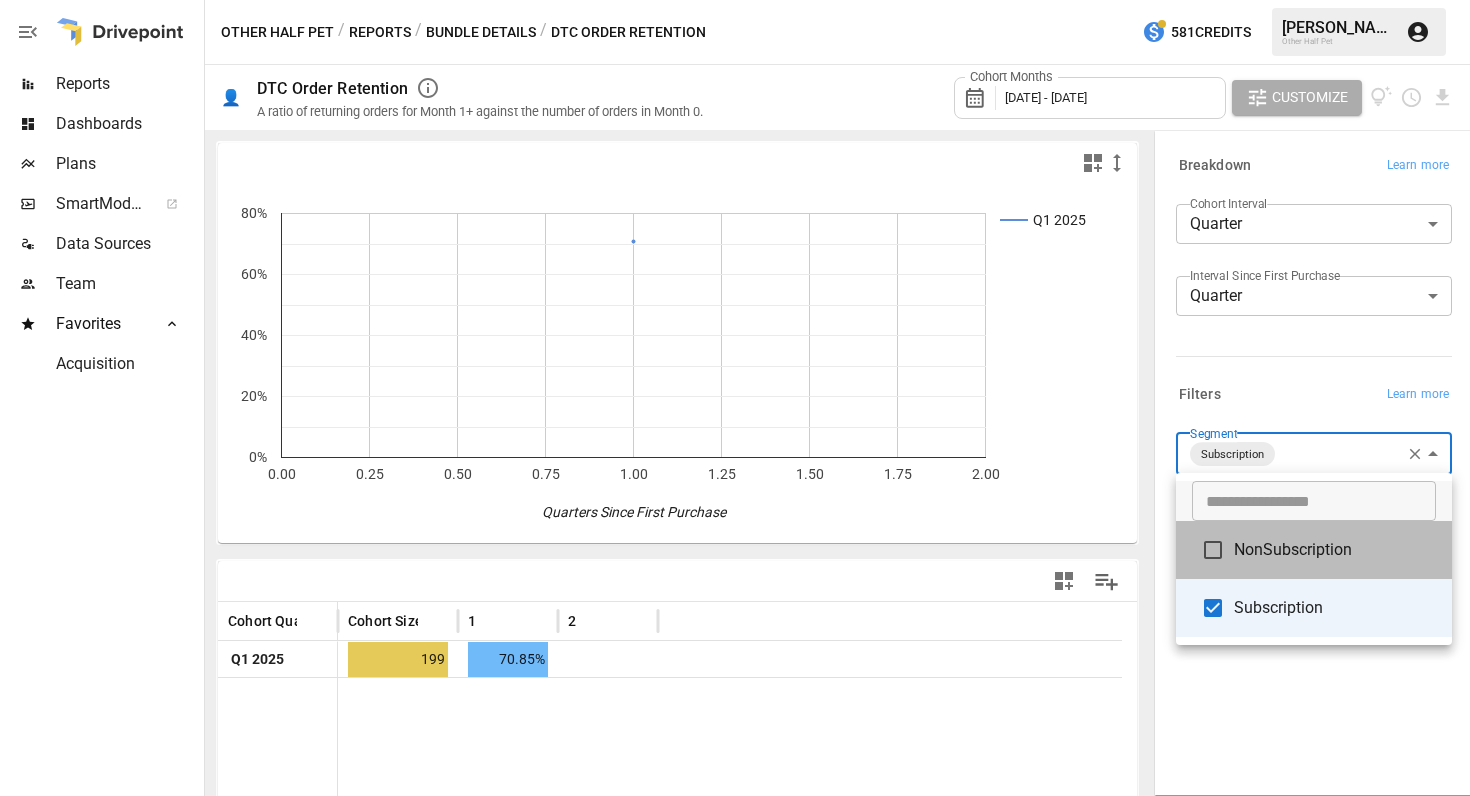 click on "NonSubscription" at bounding box center [1335, 550] 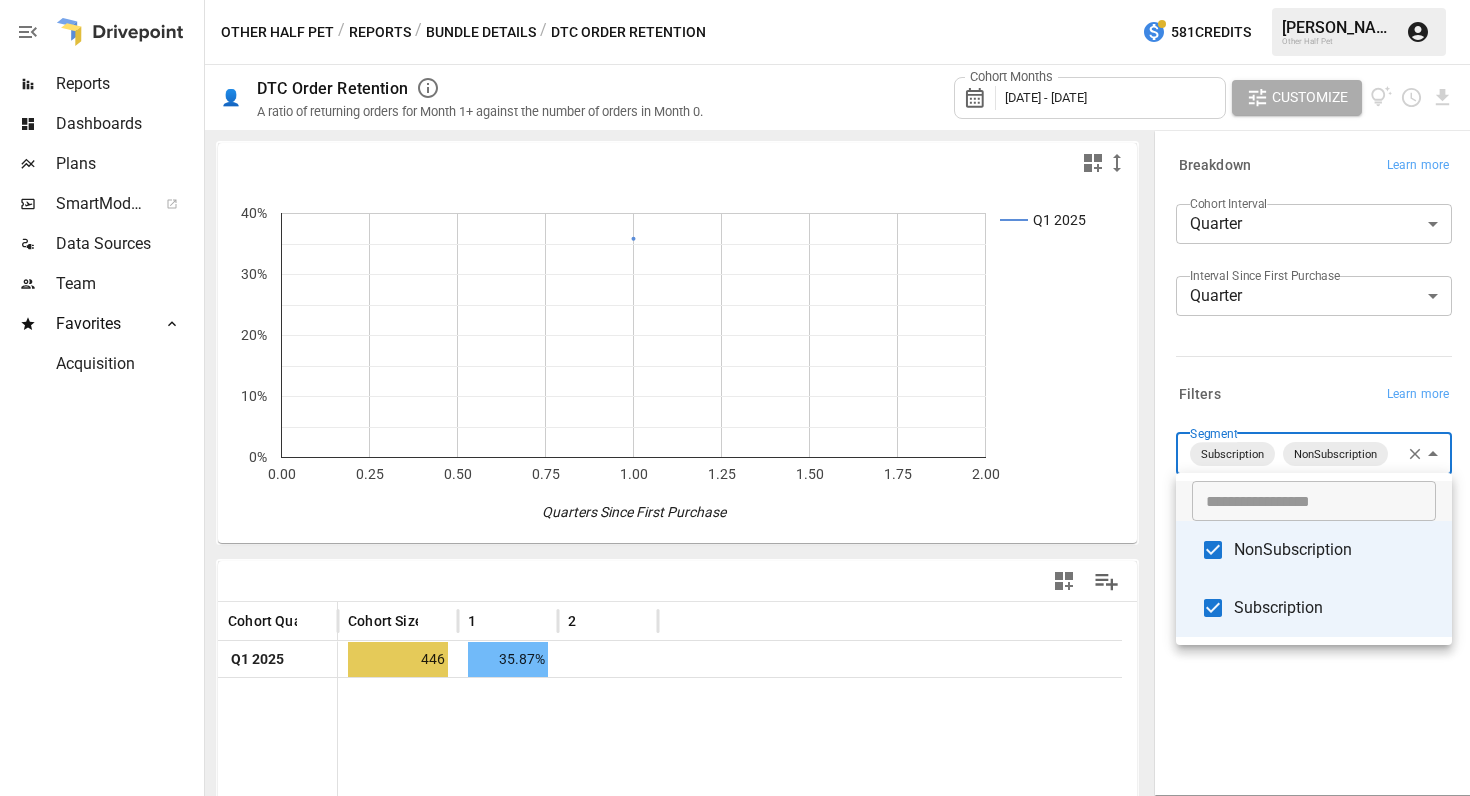click at bounding box center (735, 398) 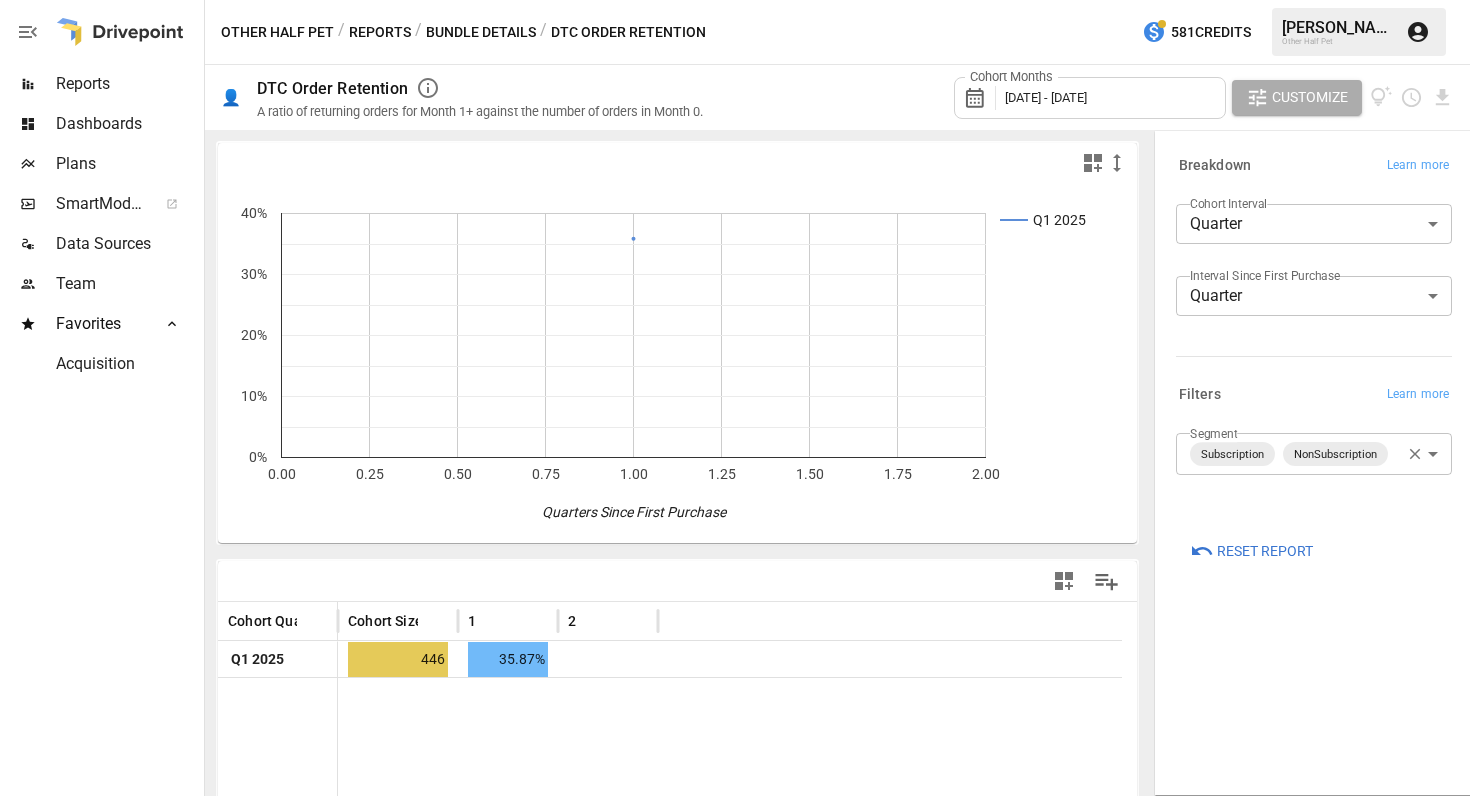 click on "Bundle Details" at bounding box center [481, 32] 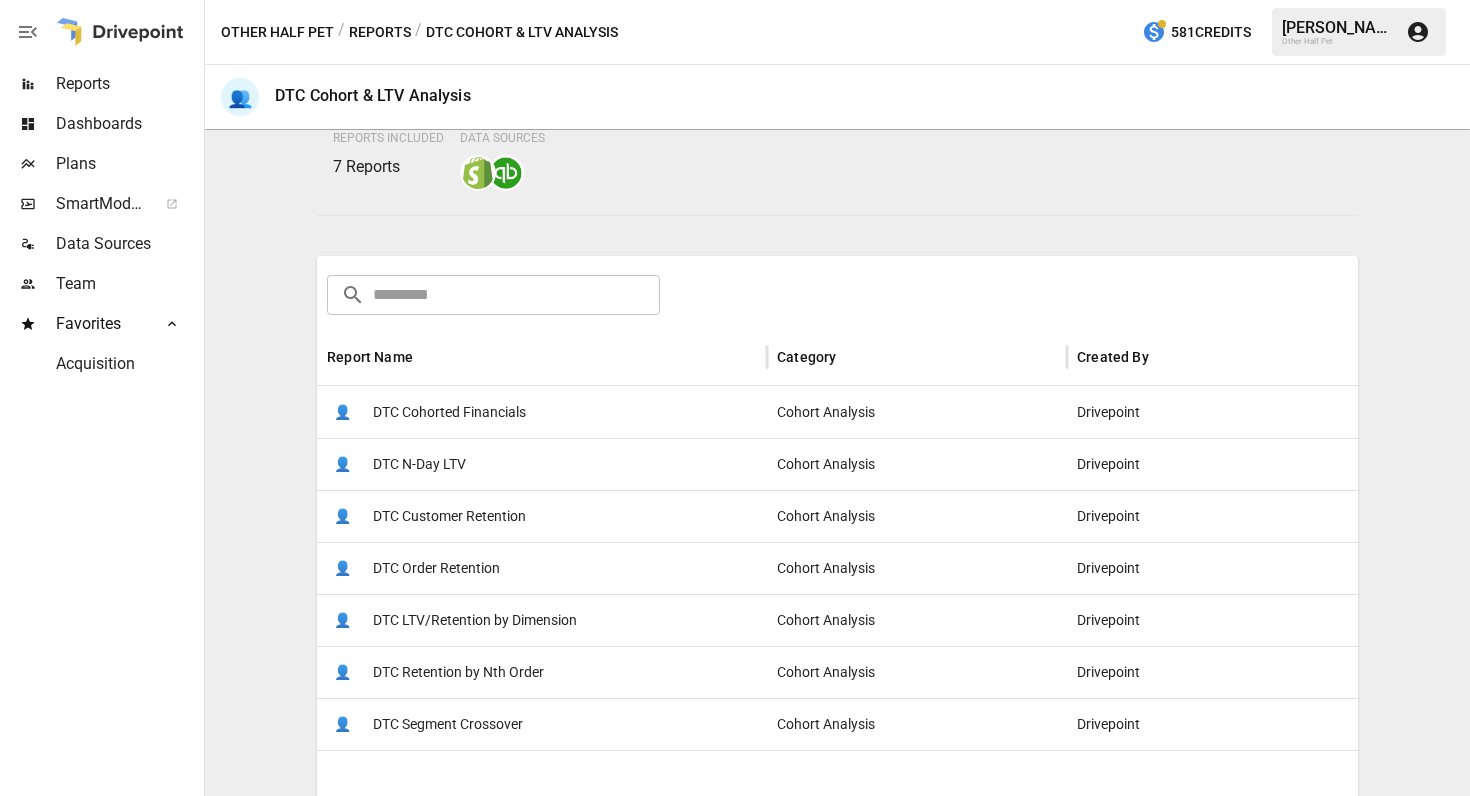 scroll, scrollTop: 281, scrollLeft: 0, axis: vertical 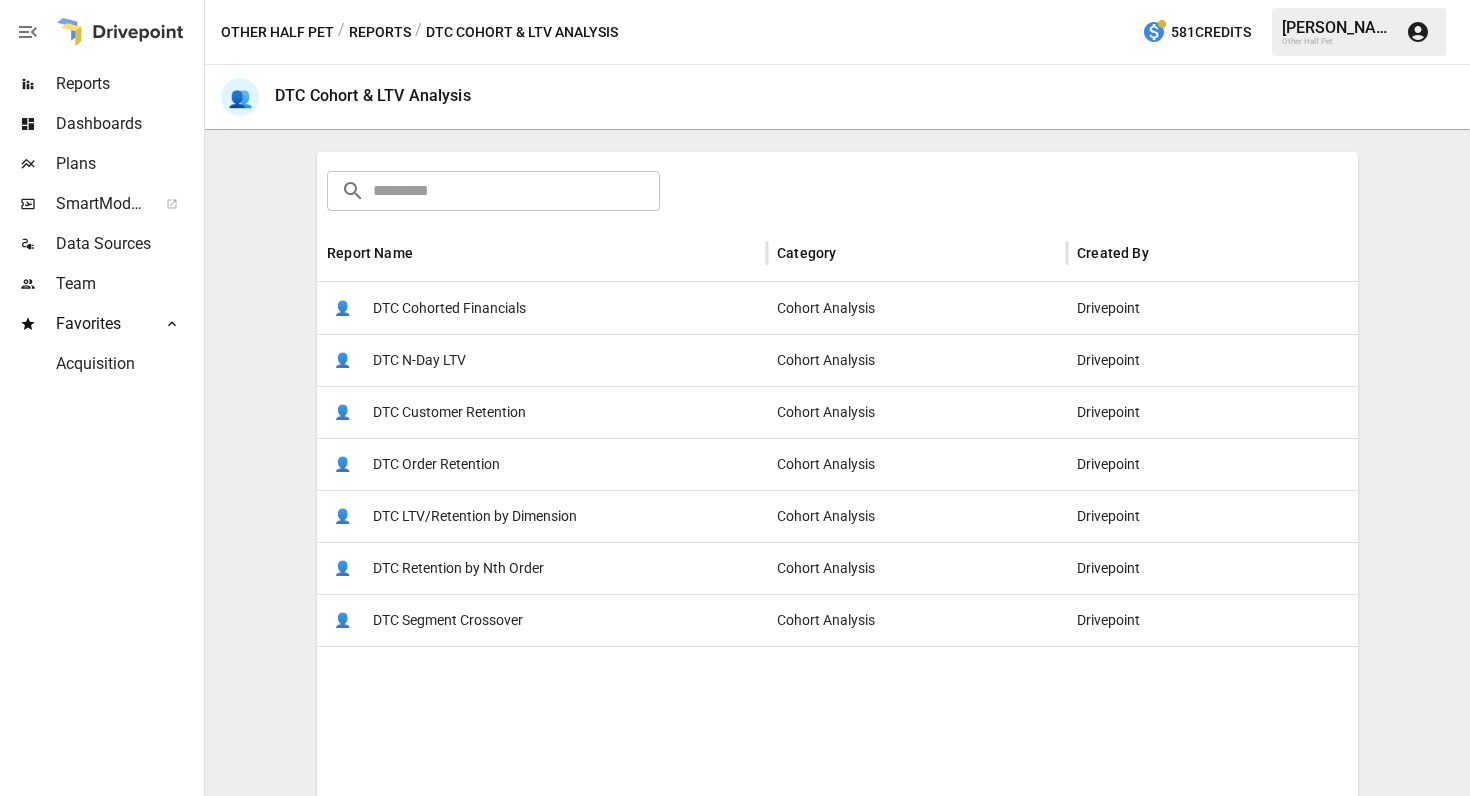 click on "DTC LTV/Retention by Dimension" at bounding box center [475, 516] 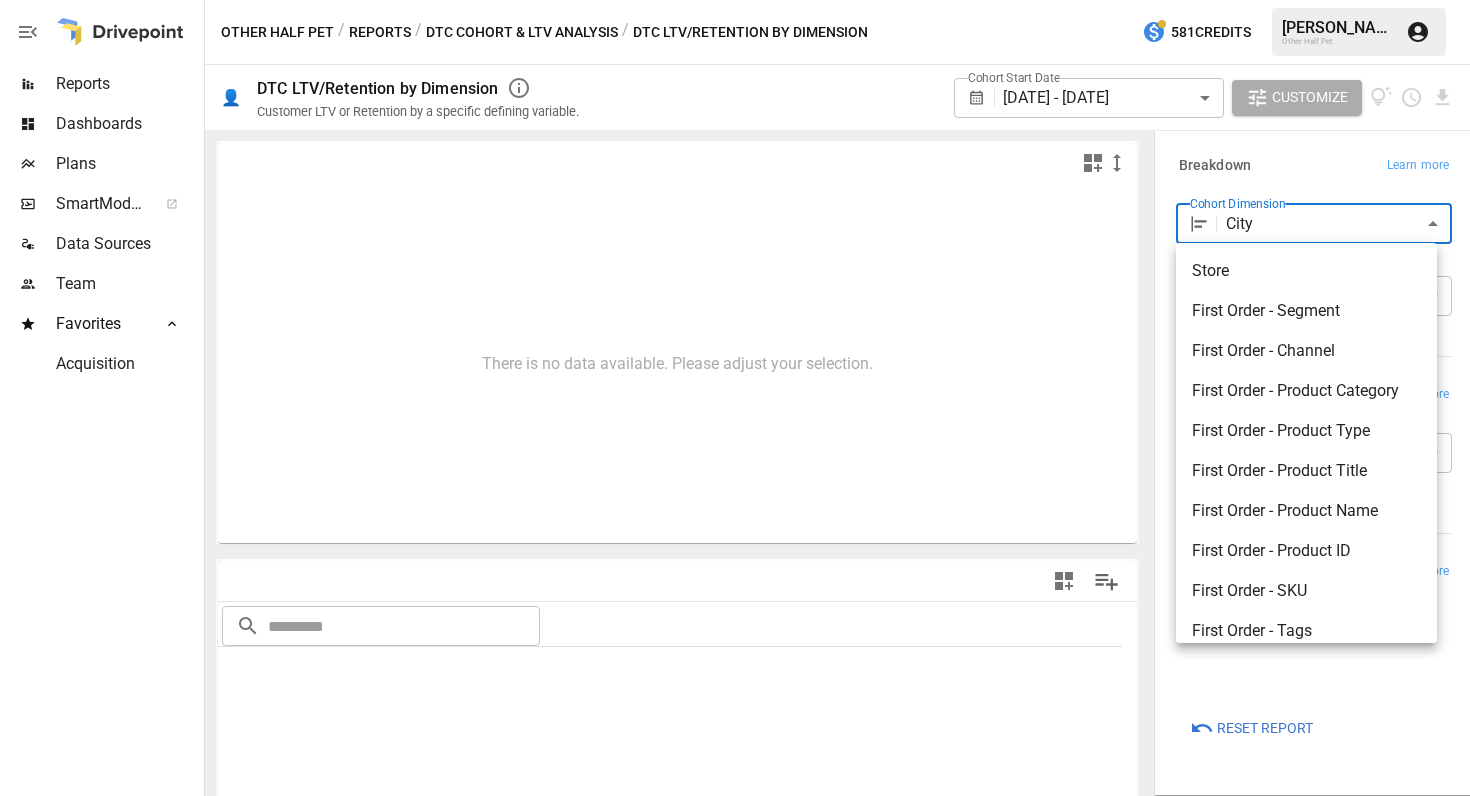 click on "**********" at bounding box center (735, 0) 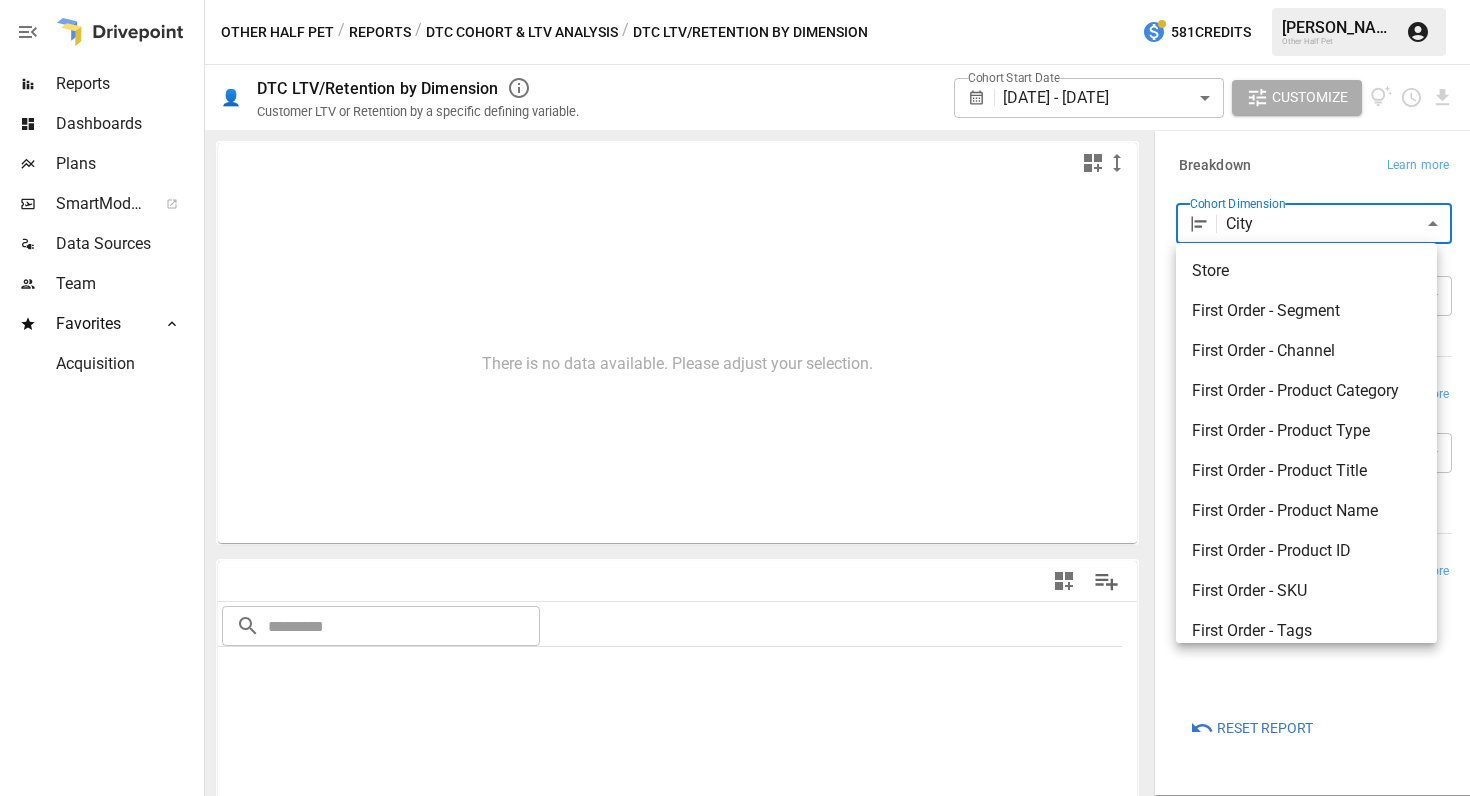 scroll, scrollTop: 0, scrollLeft: 0, axis: both 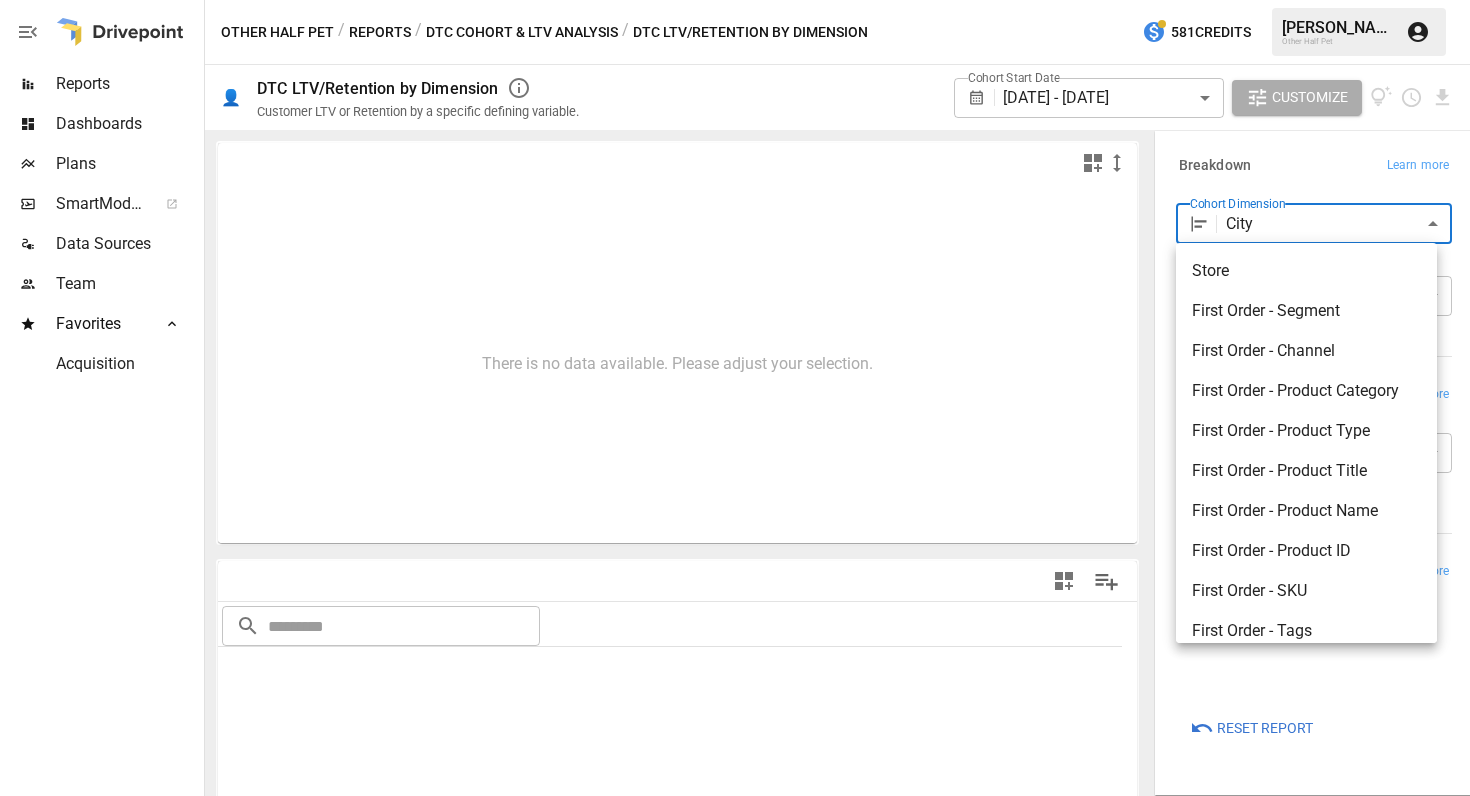 click on "First Order - Segment" at bounding box center (1306, 311) 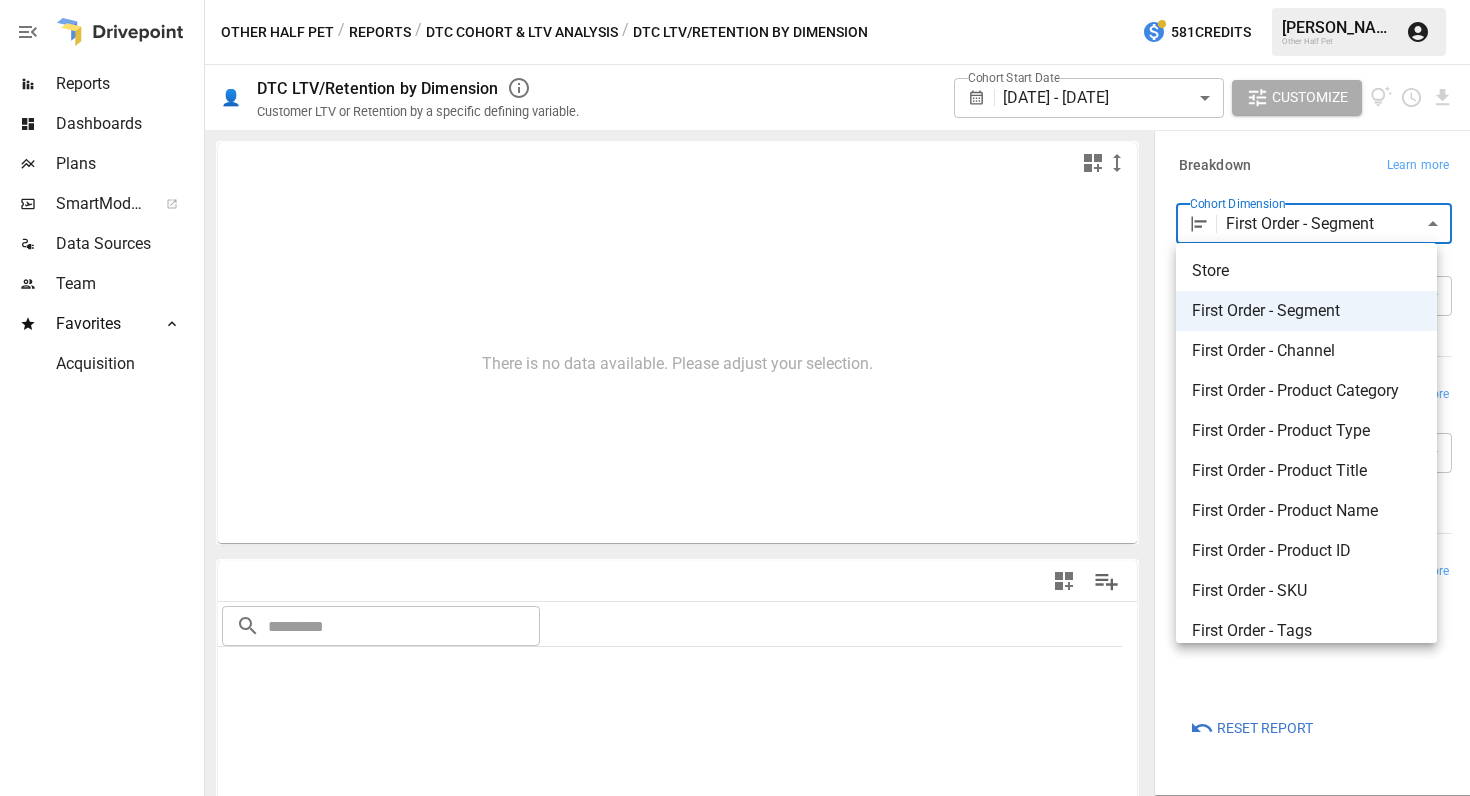 click on "**********" at bounding box center (735, 0) 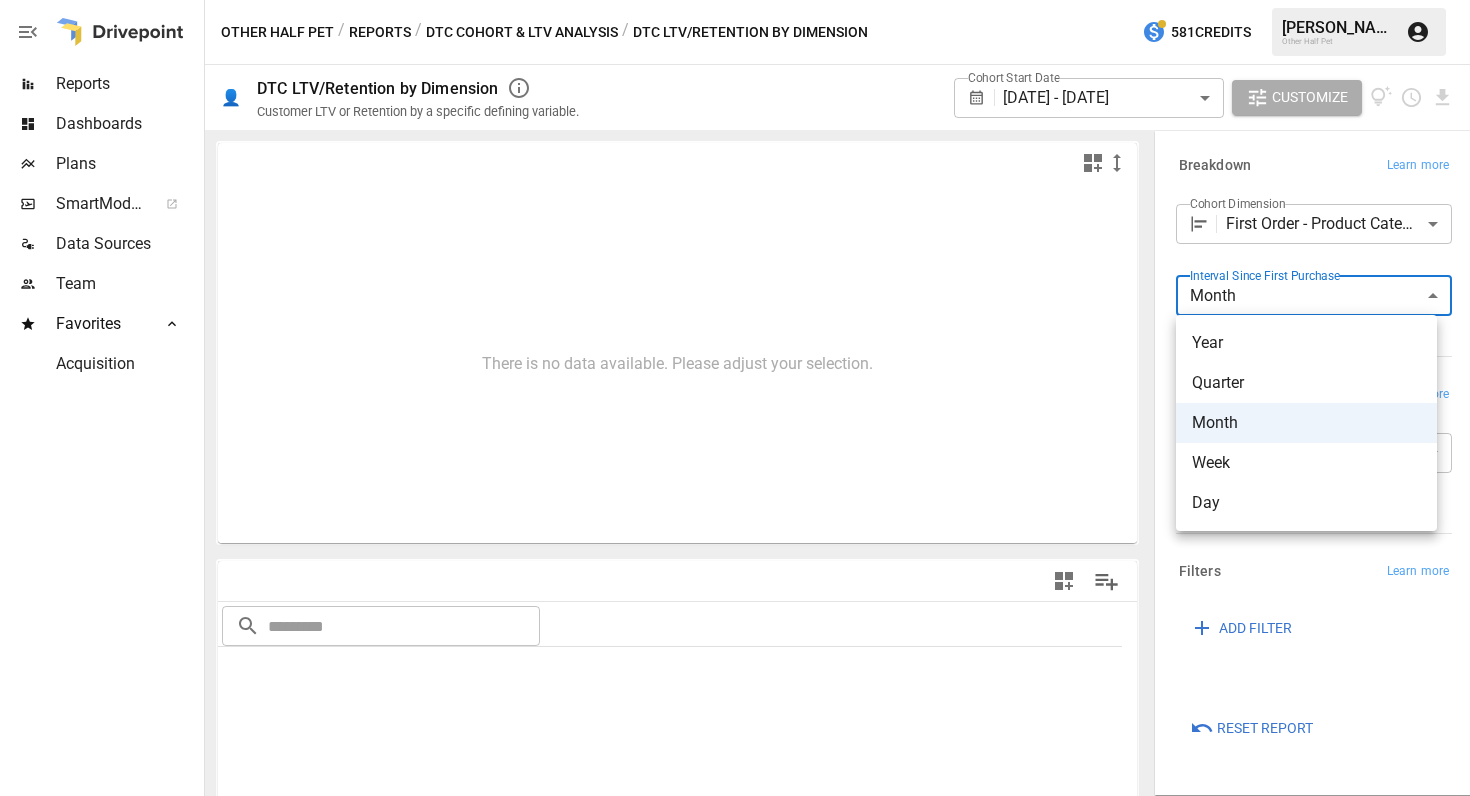 click on "**********" at bounding box center (735, 0) 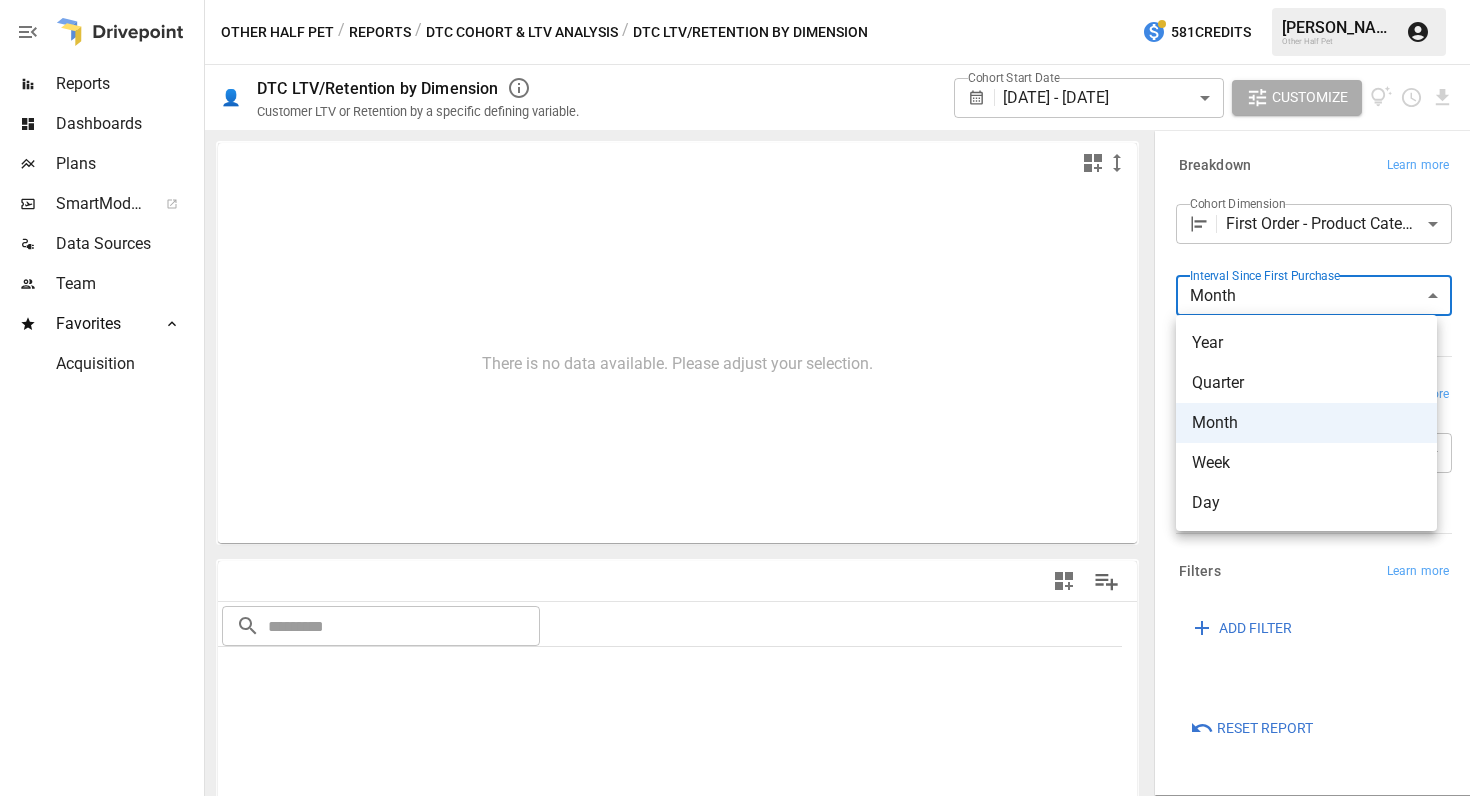 click on "Day" at bounding box center [1306, 503] 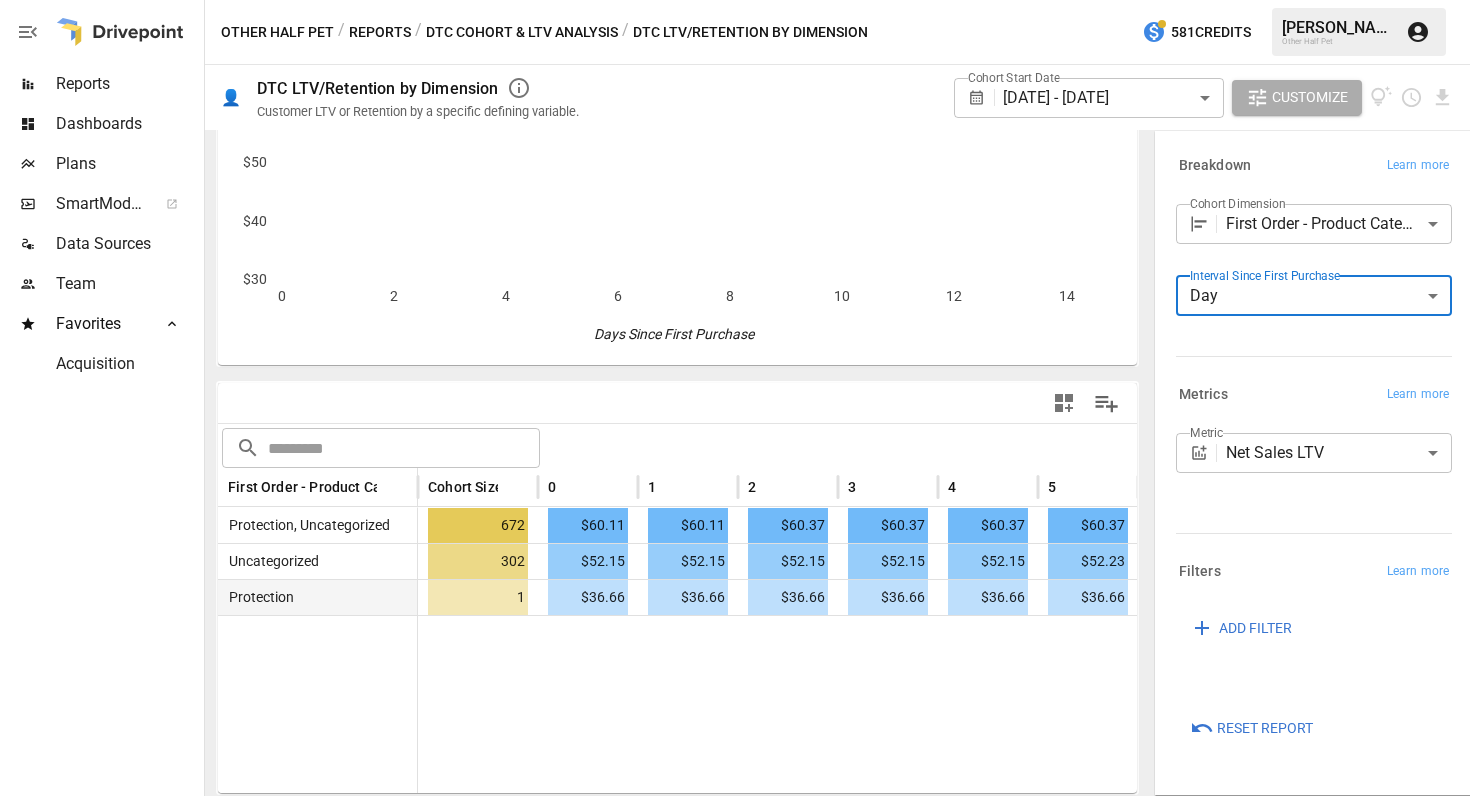 scroll, scrollTop: 178, scrollLeft: 0, axis: vertical 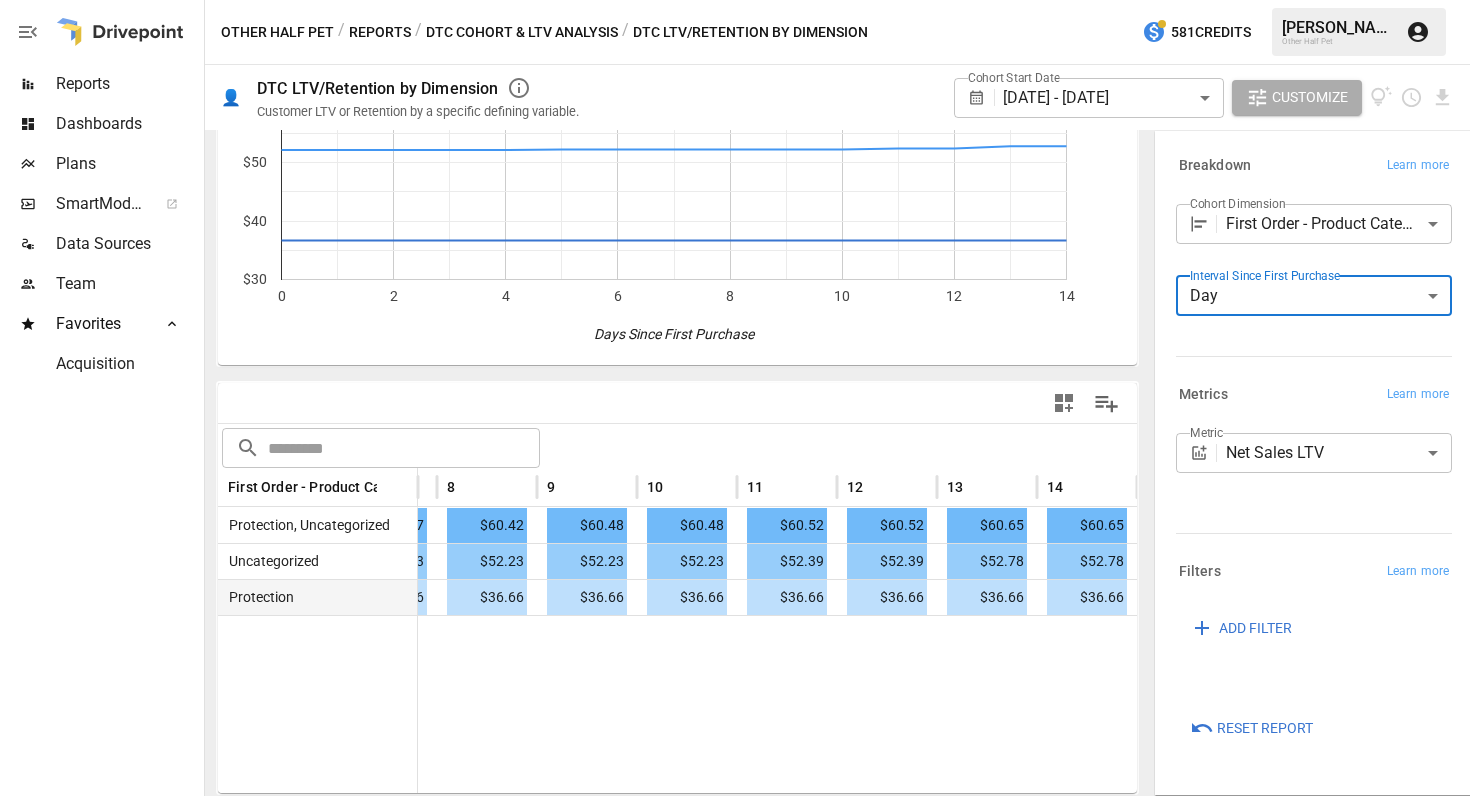click on "Metrics Learn more" at bounding box center (1314, 395) 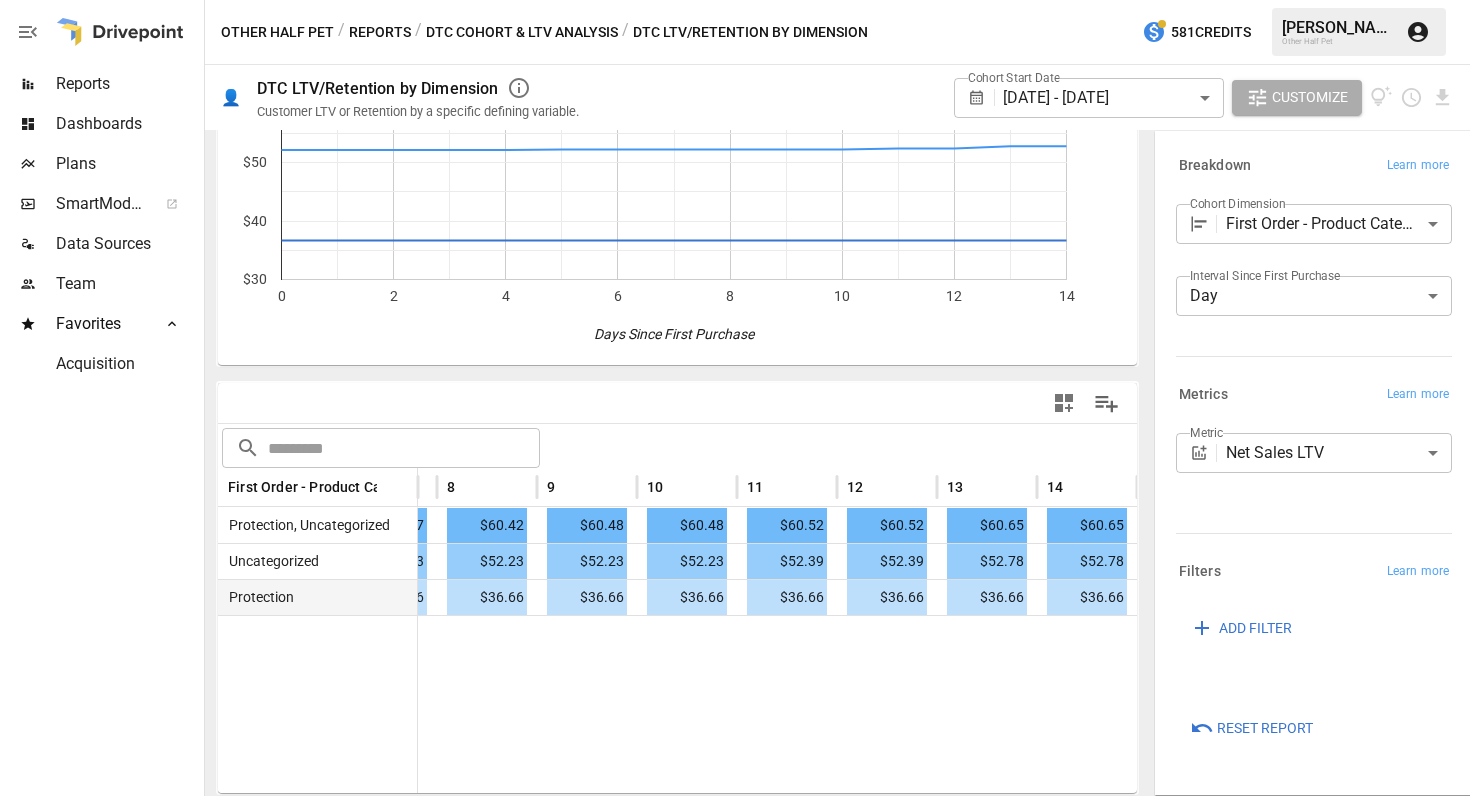 click on "Reports Dashboards Plans SmartModel ™ Data Sources Team Favorites Acquisition Other Half Pet / Reports / DTC Cohort & LTV Analysis / DTC LTV/Retention by Dimension 581  Credits [PERSON_NAME] Other Half Pet 👤 DTC LTV/Retention by Dimension Customer LTV or Retention by a specific defining variable. Cohort Start Date [DATE] - [DATE] ****** ​ Customize For visual display, only the top 10 based on cohort size outputted in the chart below. 0 2 4 6 8 10 12 14 $30 $40 $50 $60 $70 Days Since First Purchase For visual display, only the top 10 based on cohort size outputted in the chart below. ​ ​ First Order - Product Category   5   6   7   8   9   10   11   12   13   14 Protection, Uncategorized $60.37 $60.37 $60.37 $60.42 $60.48 $60.48 $60.52 $60.52 $60.65 $60.65 Uncategorized $52.23 $52.23 $52.23 $52.23 $52.23 $52.23 $52.39 $52.39 $52.78 $52.78 Protection $36.66 $36.66 $36.66 $36.66 $36.66 $36.66 $36.66 $36.66 $36.66 $36.66 Breakdown Learn more Cohort Dimension First Order - Product Category ​ Day *** ​" at bounding box center [735, 0] 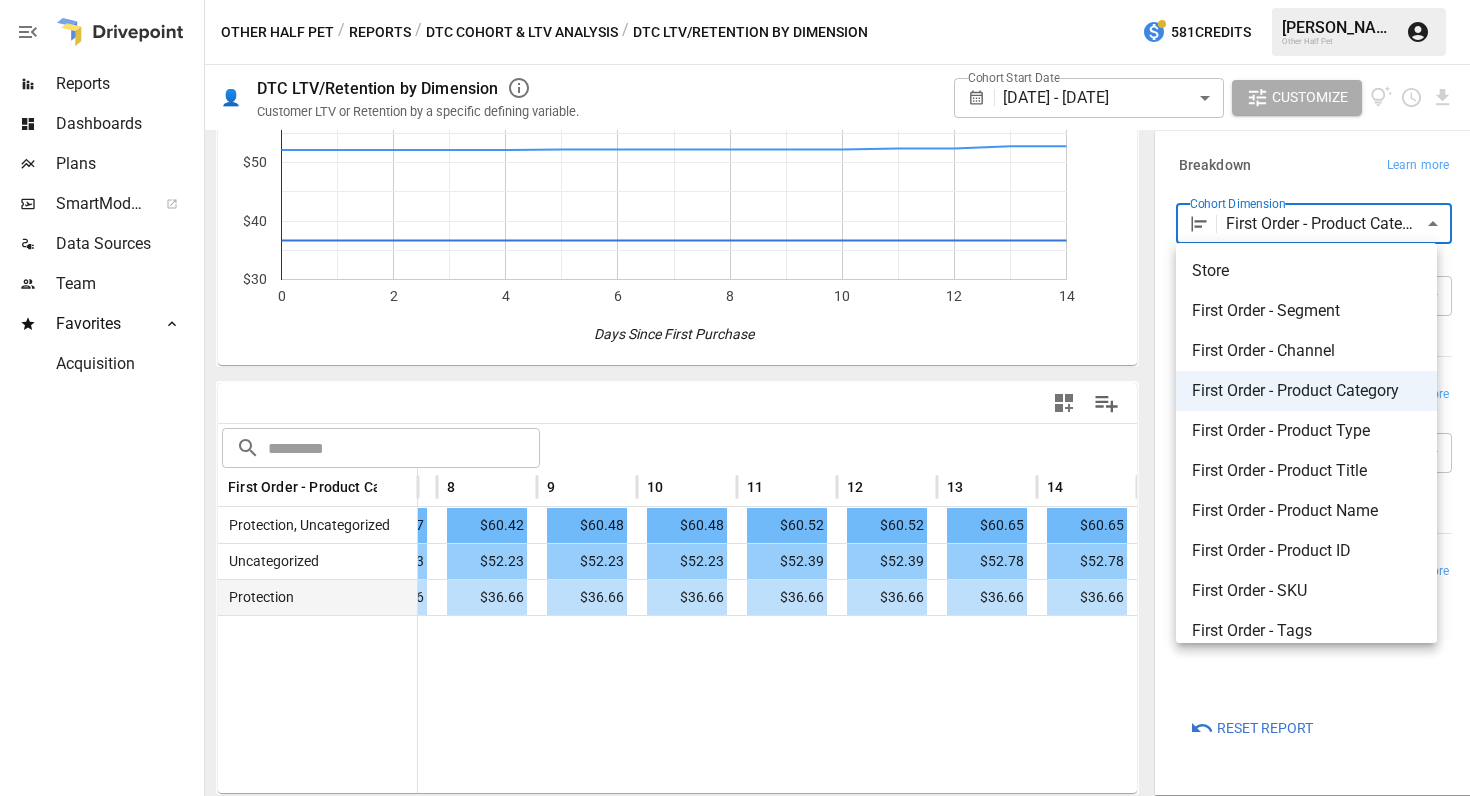 click on "First Order - Product ID" at bounding box center [1306, 551] 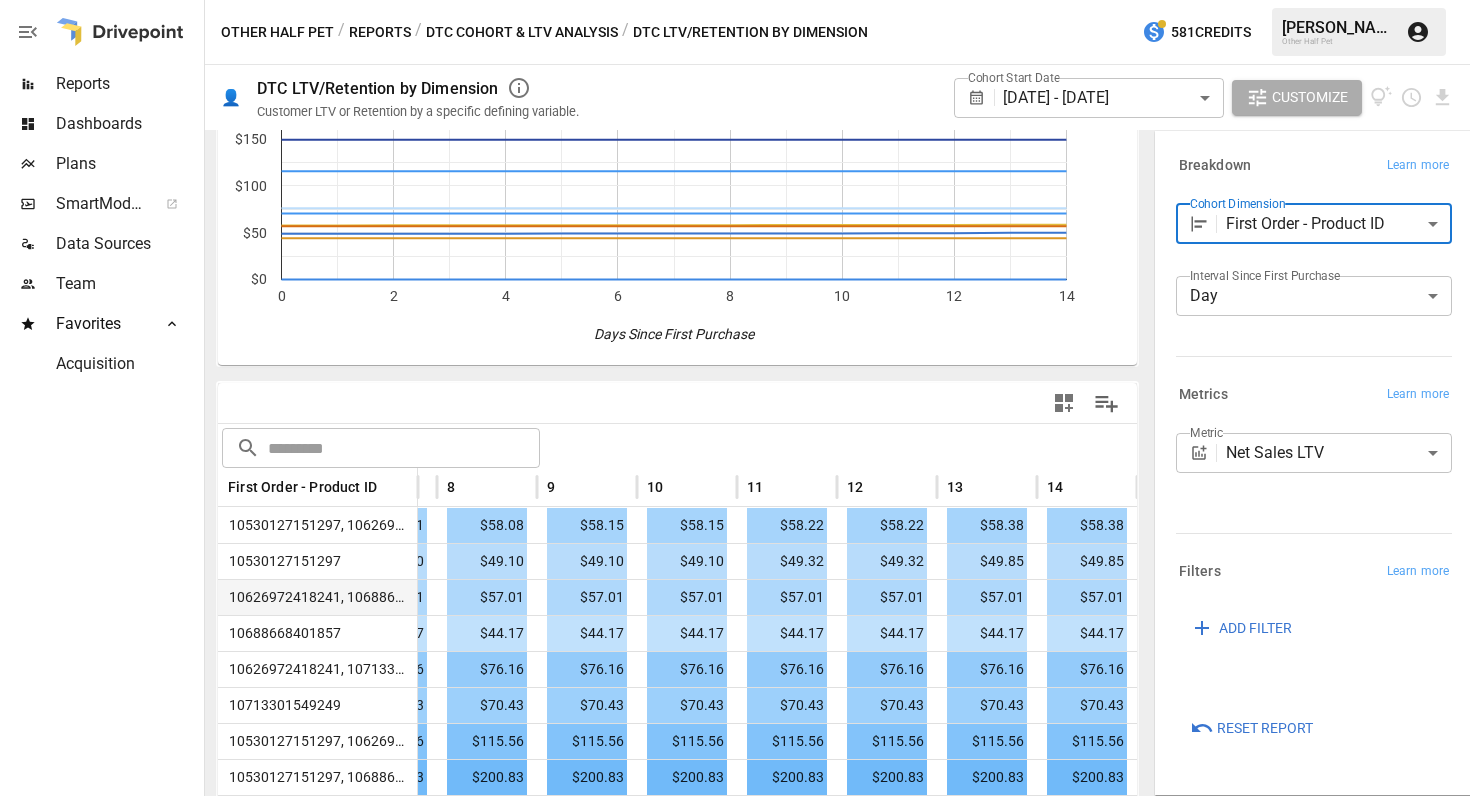 click on "Reports Dashboards Plans SmartModel ™ Data Sources Team Favorites Acquisition Other Half Pet / Reports / DTC Cohort & LTV Analysis / DTC LTV/Retention by Dimension 581  Credits [PERSON_NAME] Other Half Pet 👤 DTC LTV/Retention by Dimension Customer LTV or Retention by a specific defining variable. Cohort Start Date [DATE] - [DATE] ****** ​ Customize For visual display, only the top 10 based on cohort size outputted in the chart below. 0 2 4 6 8 10 12 14 $0 $50 $100 $150 $200 $250 Days Since First Purchase $250 ​ ​ First Order - Product ID   5   6   7   8   9   10   11   12   13   14 10530127151297, 10626972418241 $58.01 $58.01 $58.01 $58.08 $58.15 $58.15 $58.22 $58.22 $58.38 $58.38 10530127151297 $49.10 $49.10 $49.10 $49.10 $49.10 $49.10 $49.32 $49.32 $49.85 $49.85 10626972418241, 10688668401857 $57.01 $57.01 $57.01 $57.01 $57.01 $57.01 $57.01 $57.01 $57.01 $57.01 10688668401857 $44.17 $44.17 $44.17 $44.17 $44.17 $44.17 $44.17 $44.17 $44.17 $44.17 10626972418241, 10713301549249 $76.16 $76.16 $76.16 ​" at bounding box center (735, 0) 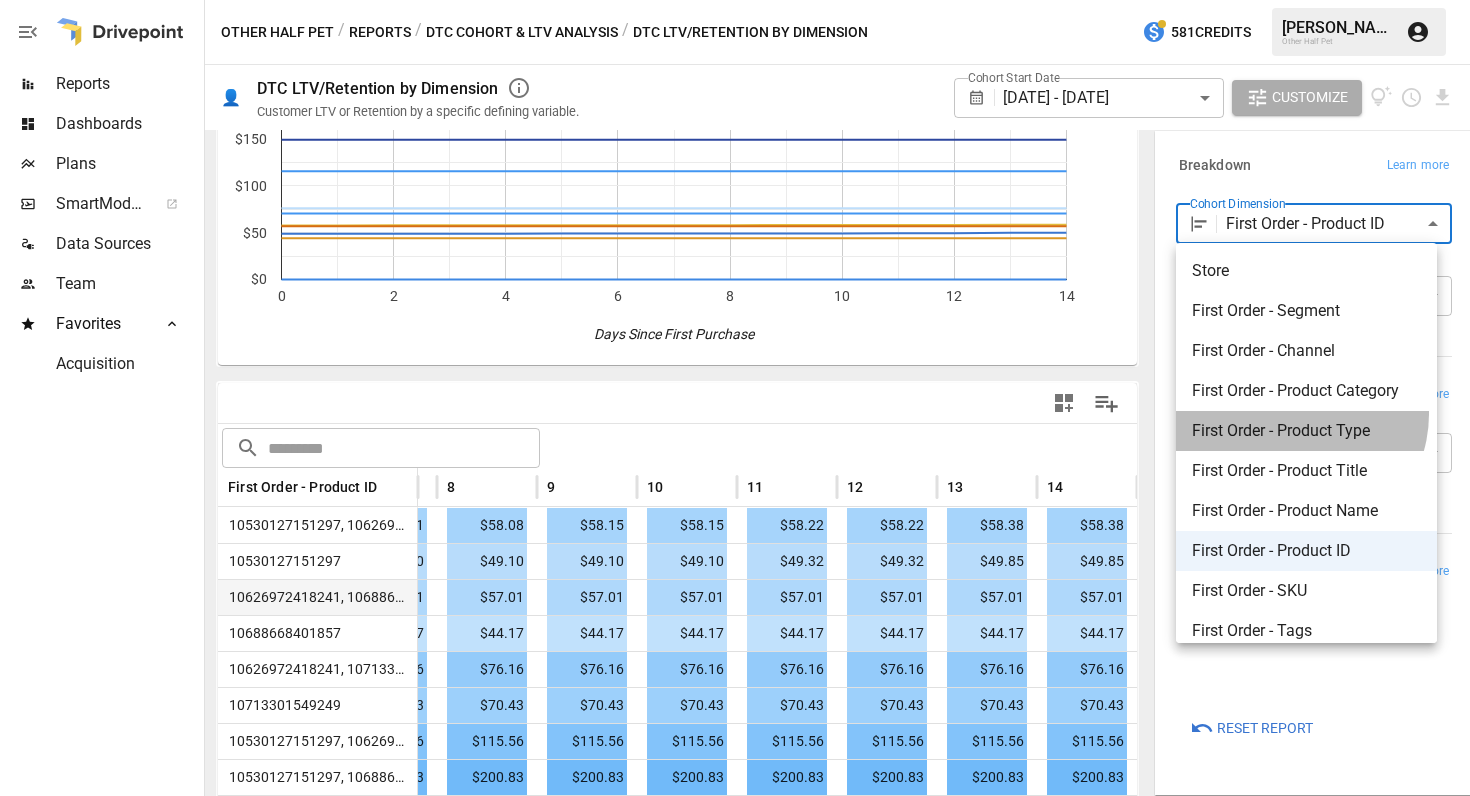 click on "First Order - Product Type" at bounding box center [1306, 431] 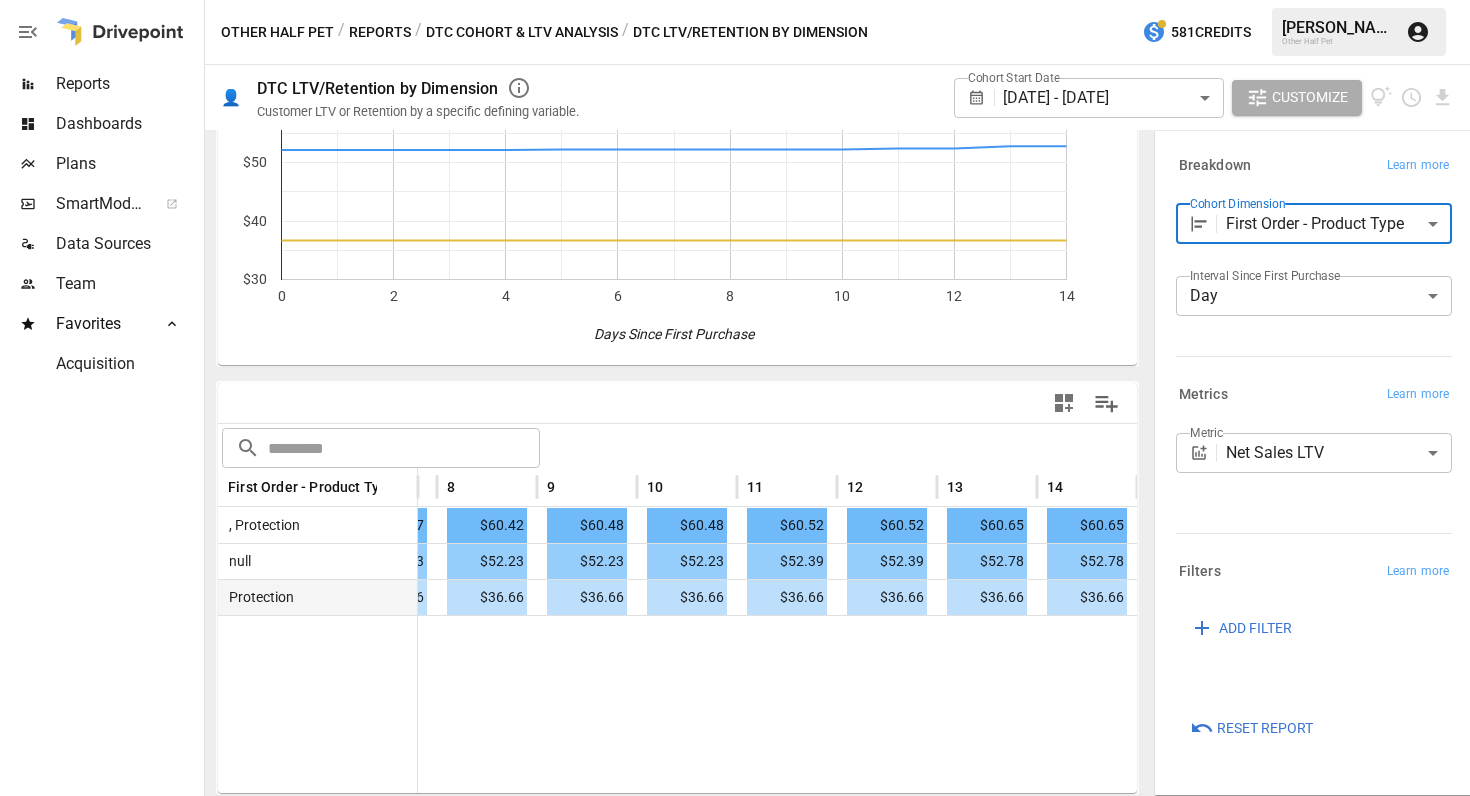 scroll, scrollTop: 0, scrollLeft: 0, axis: both 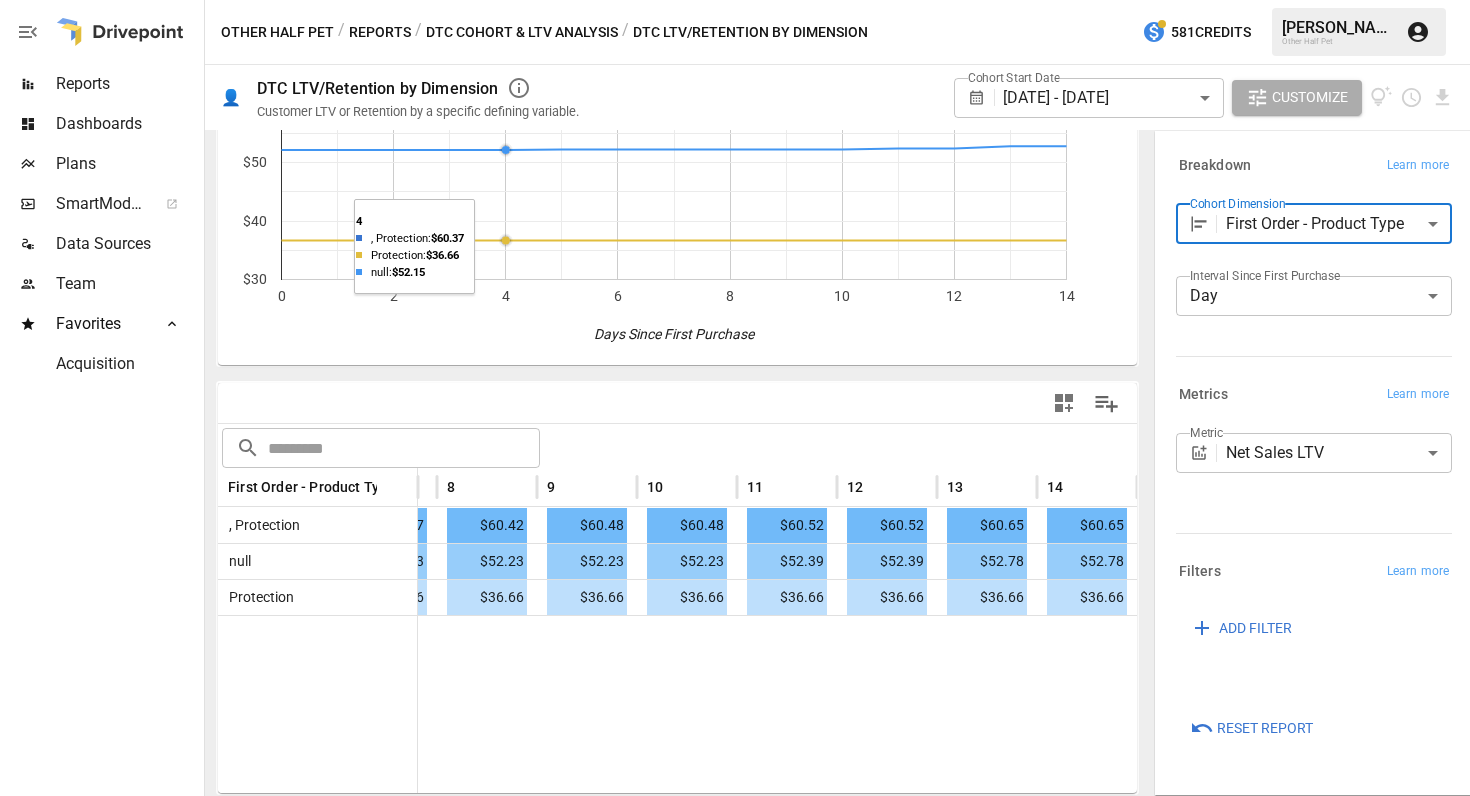 click on "Reports" at bounding box center (380, 32) 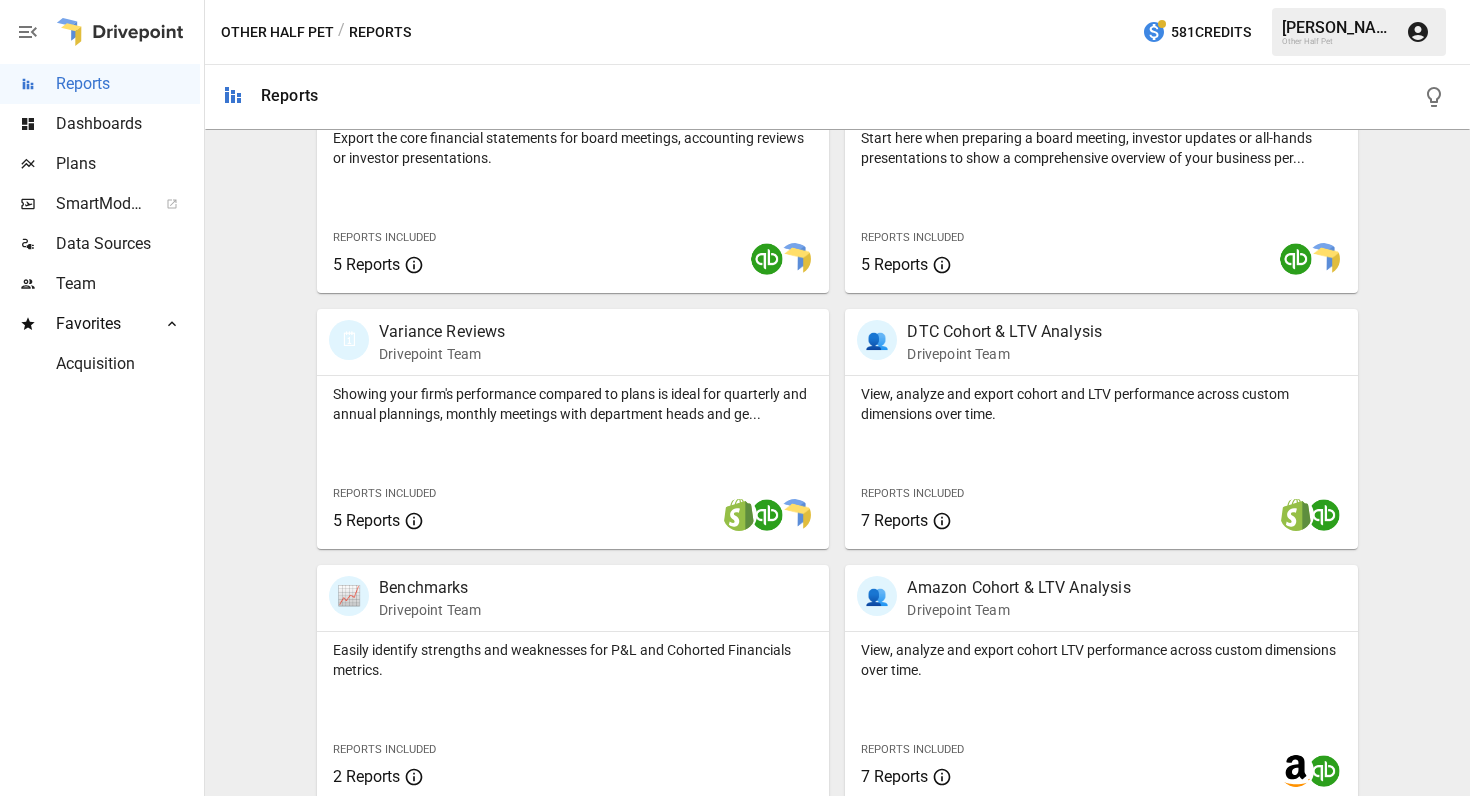 scroll, scrollTop: 477, scrollLeft: 0, axis: vertical 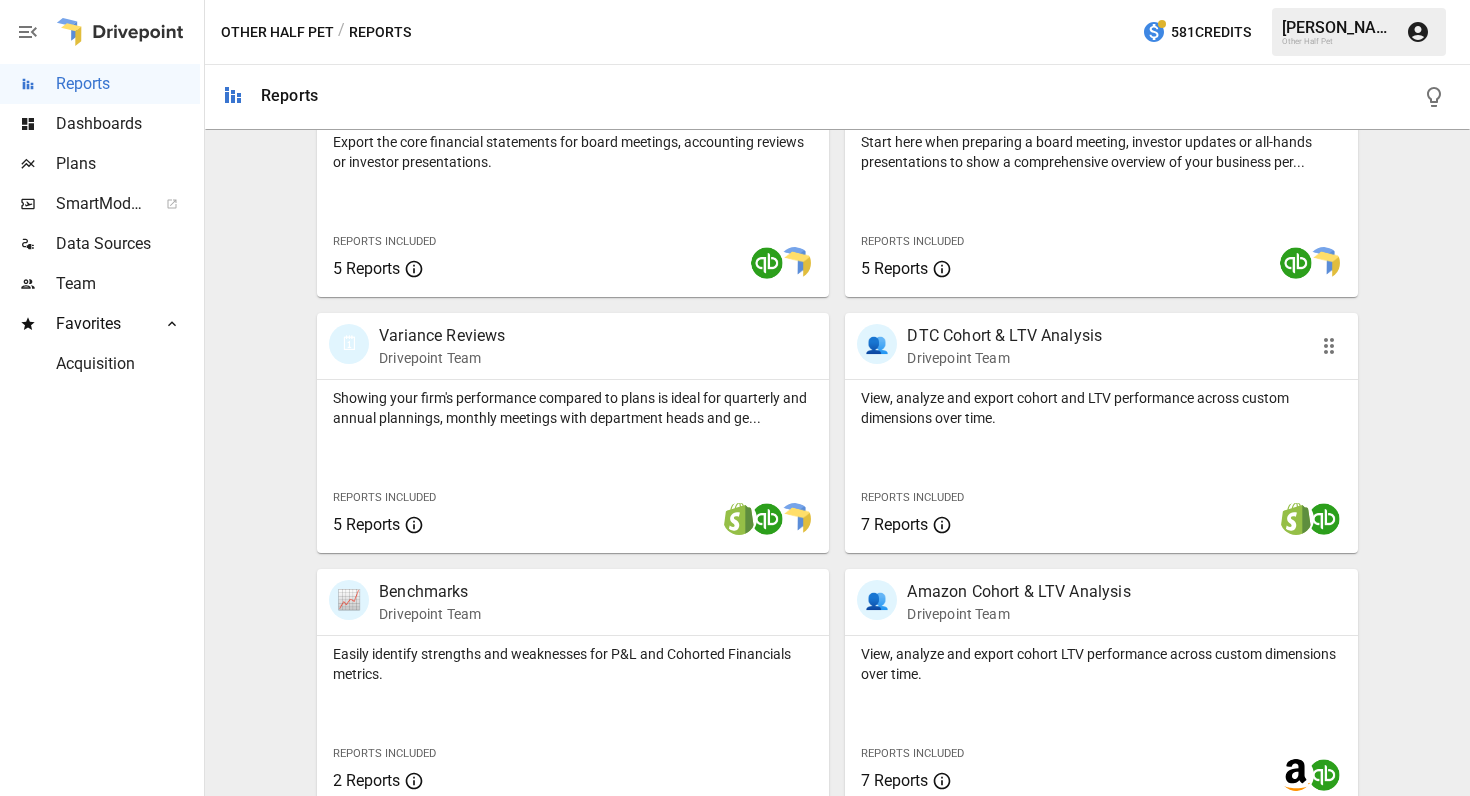 click on "View, analyze and export cohort and LTV performance across custom dimensions over time.  Reports Included 7 Reports" at bounding box center [1101, 466] 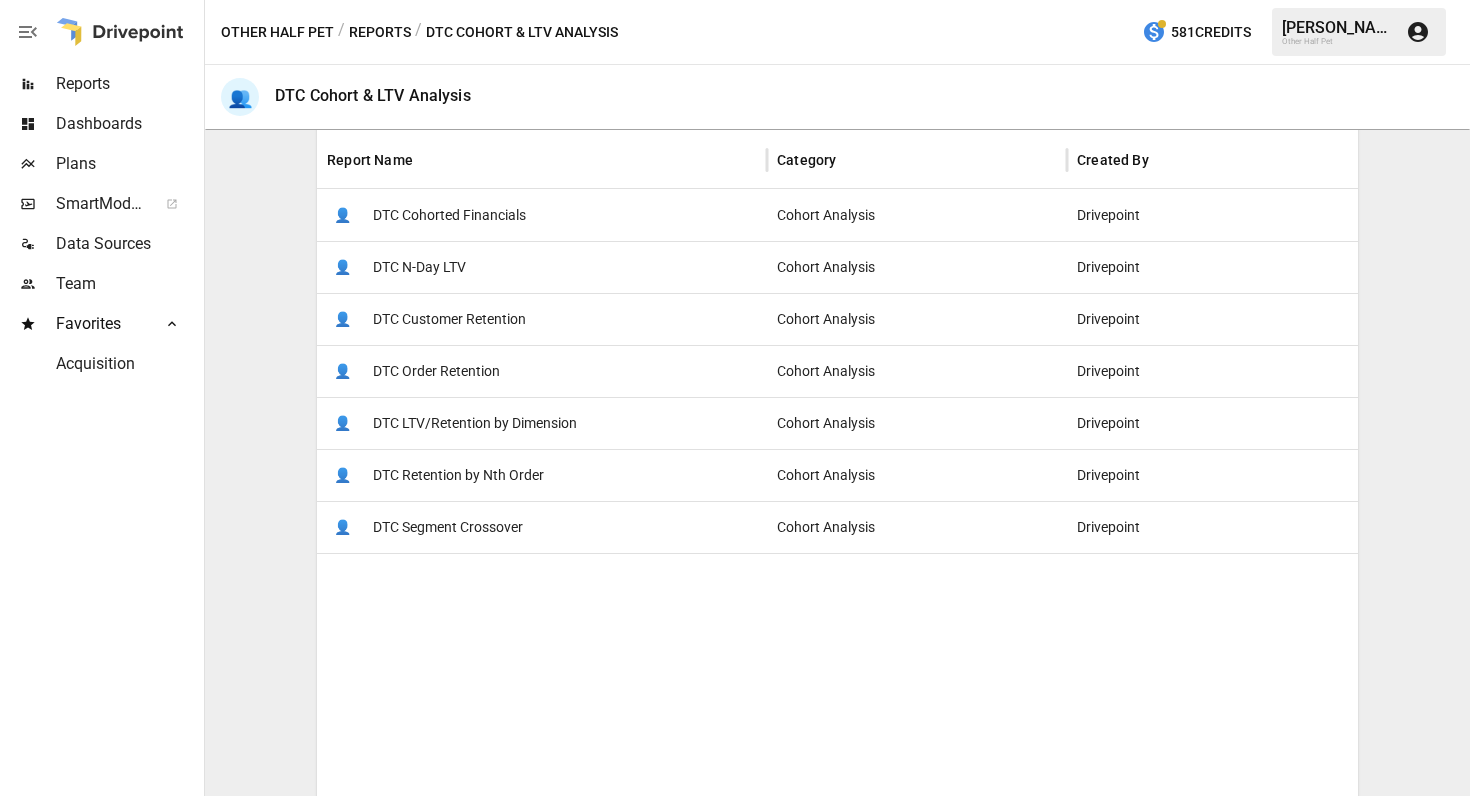 scroll, scrollTop: 378, scrollLeft: 0, axis: vertical 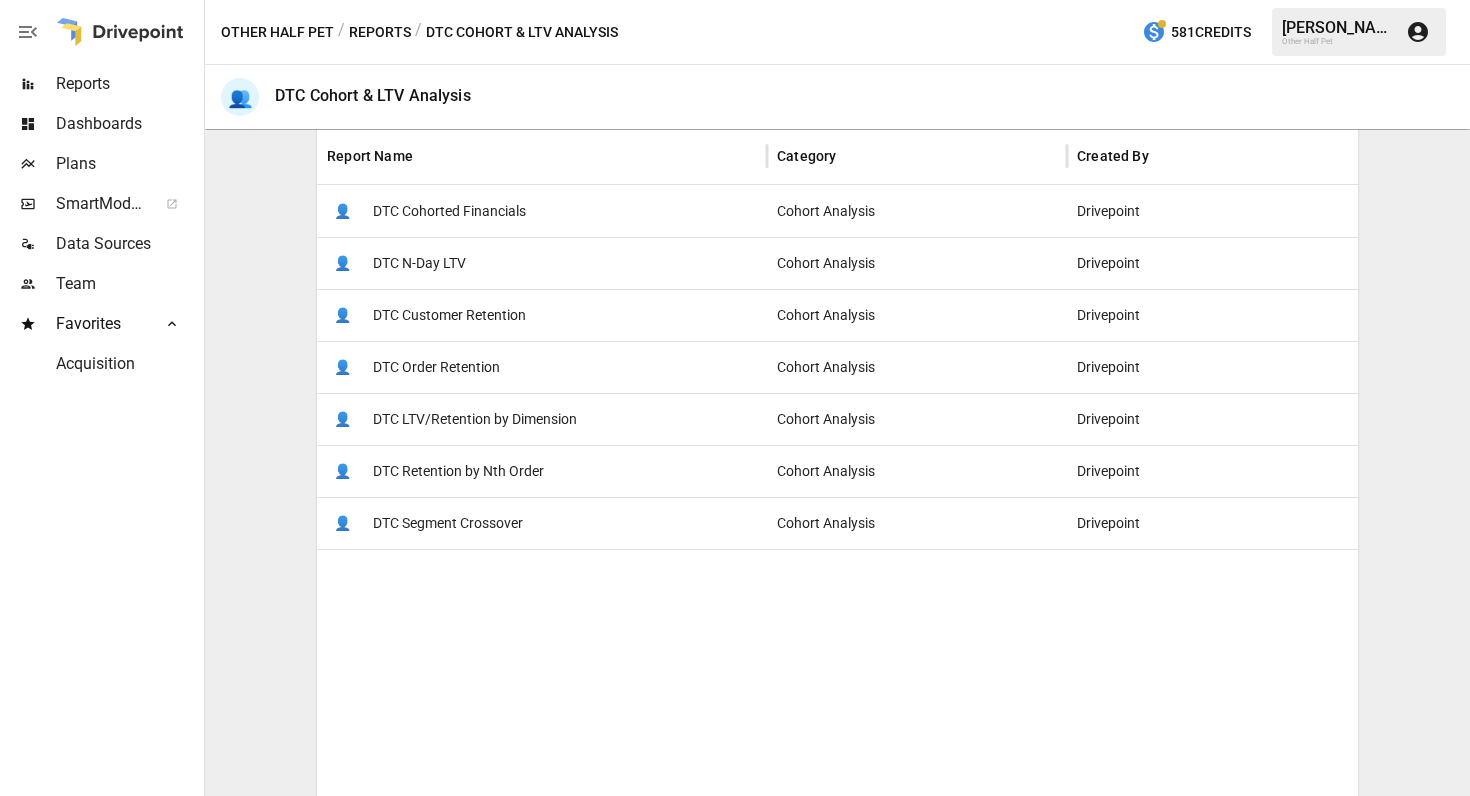 click on "Reports" at bounding box center (380, 32) 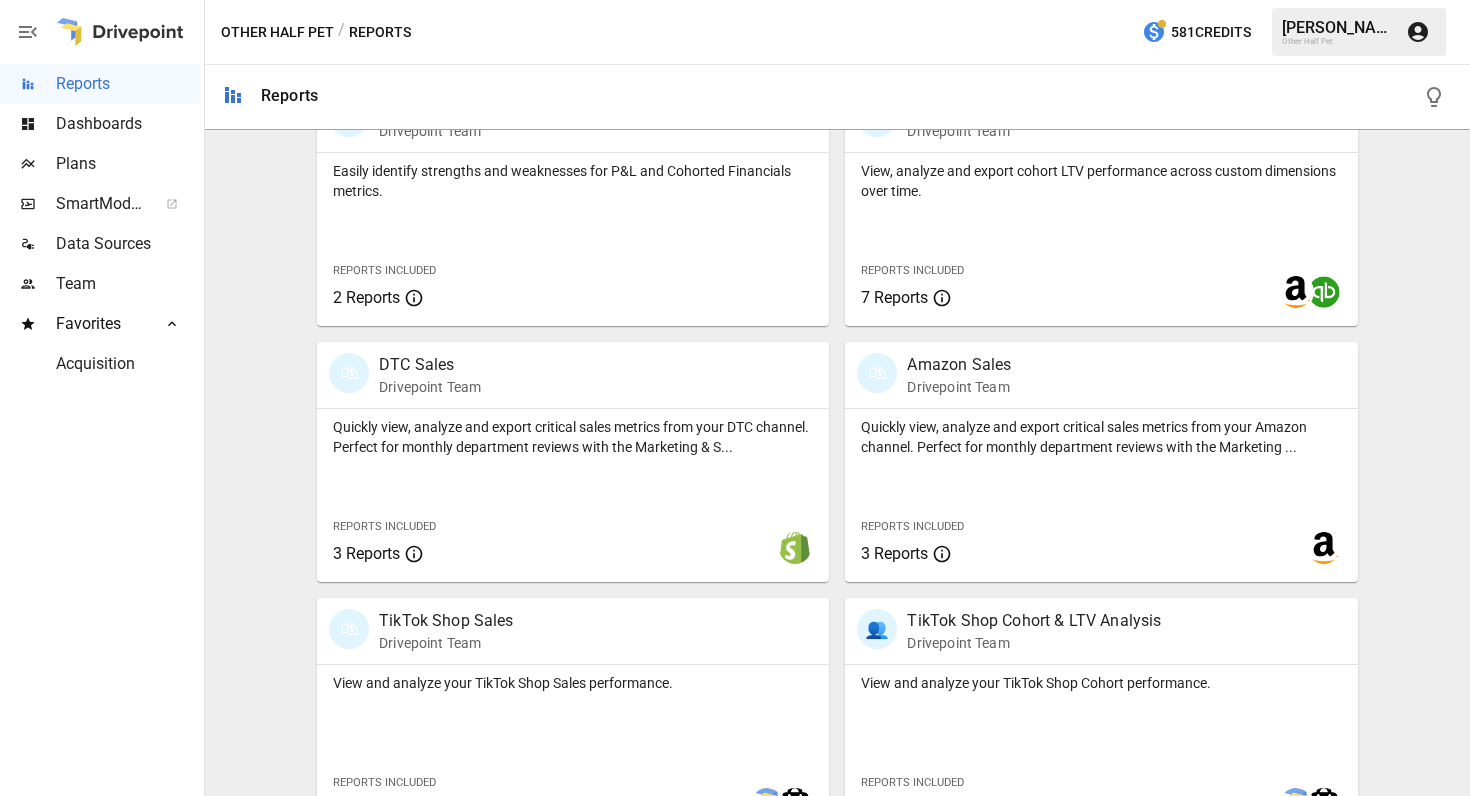 scroll, scrollTop: 1010, scrollLeft: 0, axis: vertical 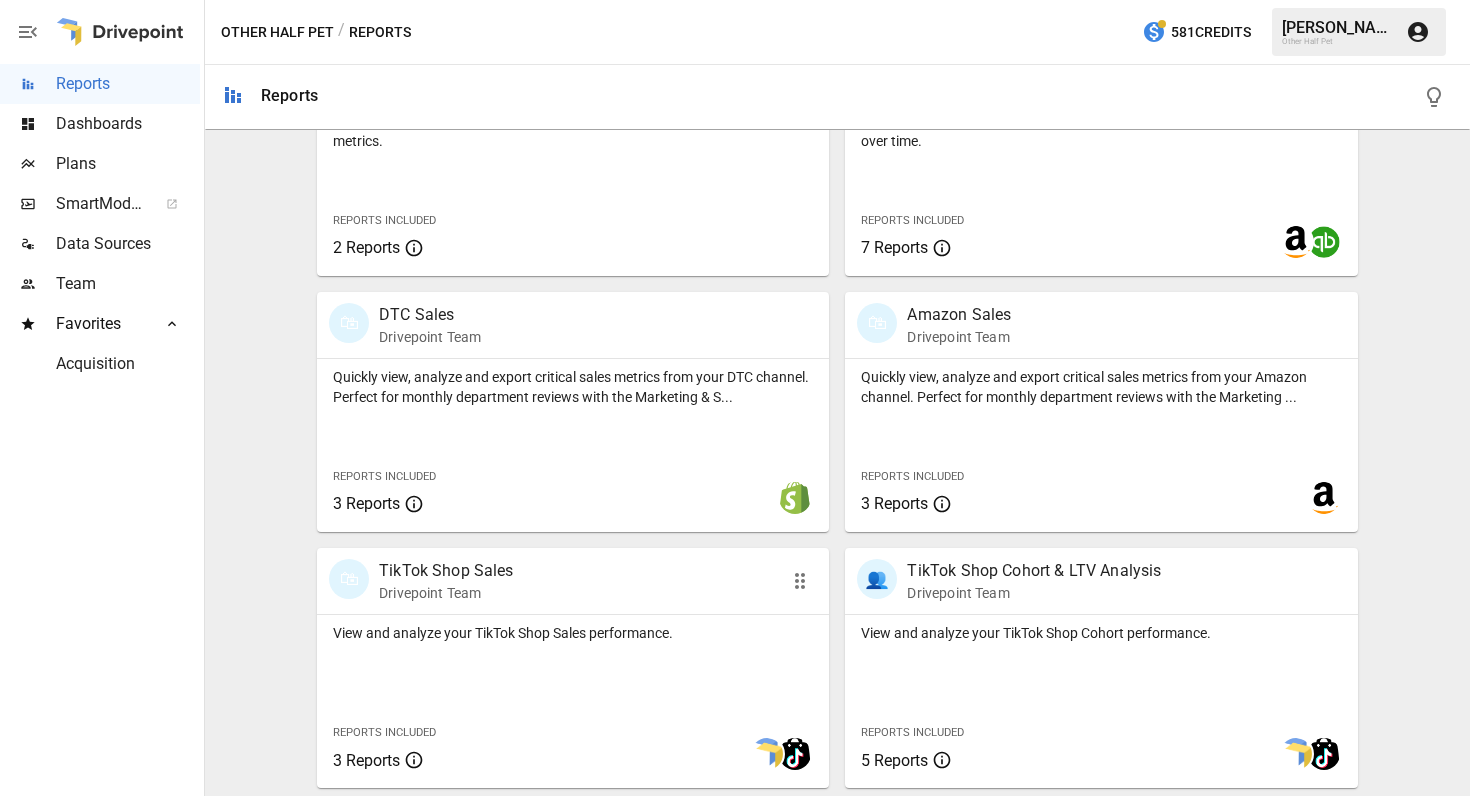 click on "View and analyze your TikTok Shop Sales performance." at bounding box center (573, 633) 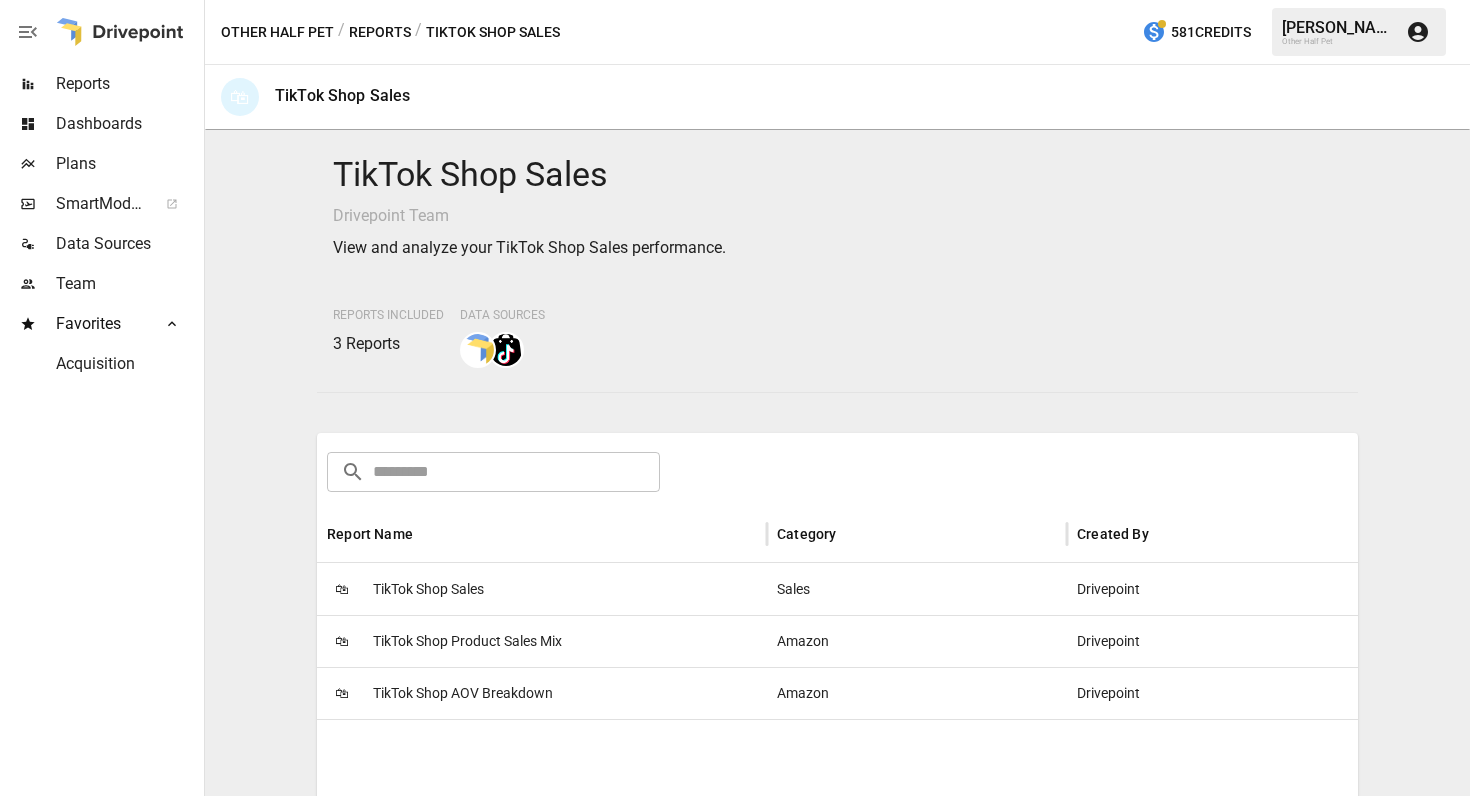 click on "TikTok Shop Sales" at bounding box center [428, 589] 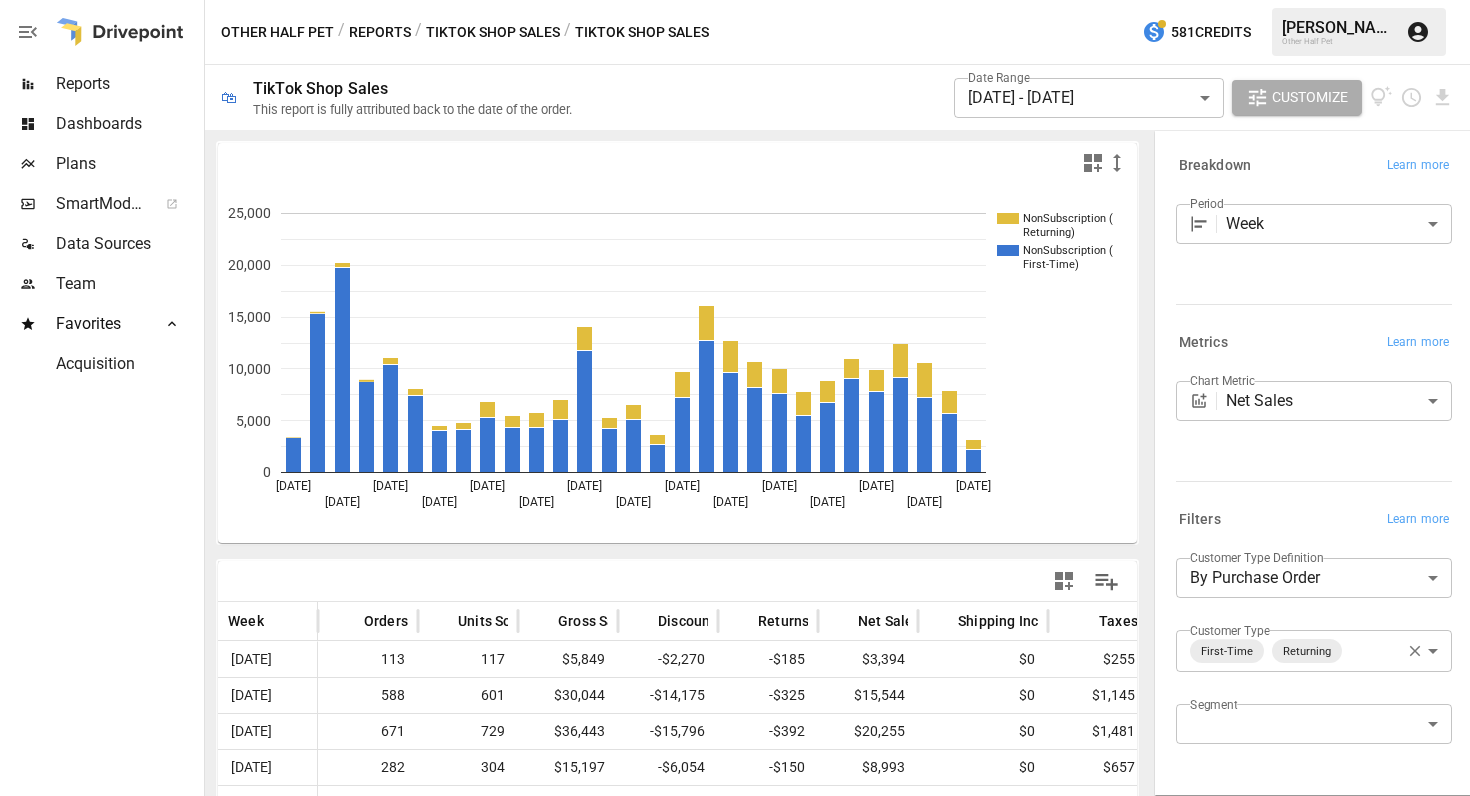 click on "Reports Dashboards Plans SmartModel ™ Data Sources Team Favorites Acquisition Other Half Pet / Reports / TikTok Shop Sales / TikTok Shop Sales 581  Credits [PERSON_NAME] Other Half Pet 🛍 TikTok Shop Sales This report is fully attributed back to the date of the order. Date Range [DATE] - [DATE] ****** ​ Customize NonSubscription ( Returning) NonSubscription ( First-Time) [DATE] [DATE] [DATE] [DATE] [DATE] [DATE] [DATE] [DATE] [DATE] [DATE] [DATE] [DATE] [DATE] [DATE] [DATE] 0 5,000 10,000 15,000 20,000 25,000 First-Time) Week Orders Units Sold Gross Sales Discounts Returns Net Sales Shipping Income Taxes Net Revenue Shipping Fees [DATE] 113 117 $5,849 -$2,270 -$185 $3,394 $0 $255 $3,649 $0 [DATE] 588 601 $30,044 -$14,175 -$325 $15,544 $0 $1,145 $16,689 $0 [DATE] 671 729 $36,443 -$15,796 -$392 $20,255 $0 $1,481 $21,736 $0 [DATE] 282 304 $15,197 -$6,054 -$150 $8,993 $0 $657 $9,650 $0 [DATE]" at bounding box center [735, 0] 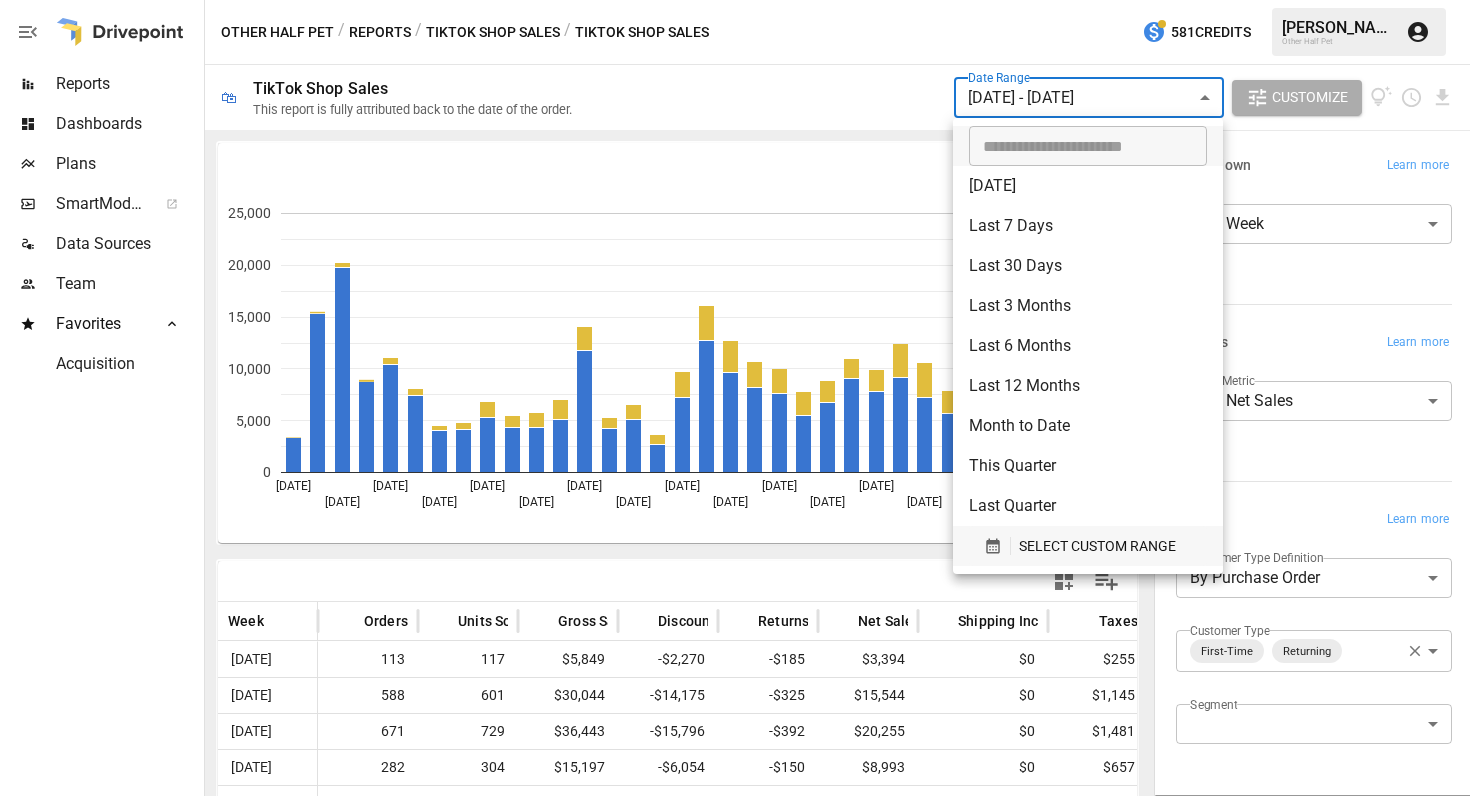 click on "SELECT CUSTOM RANGE" at bounding box center (1097, 546) 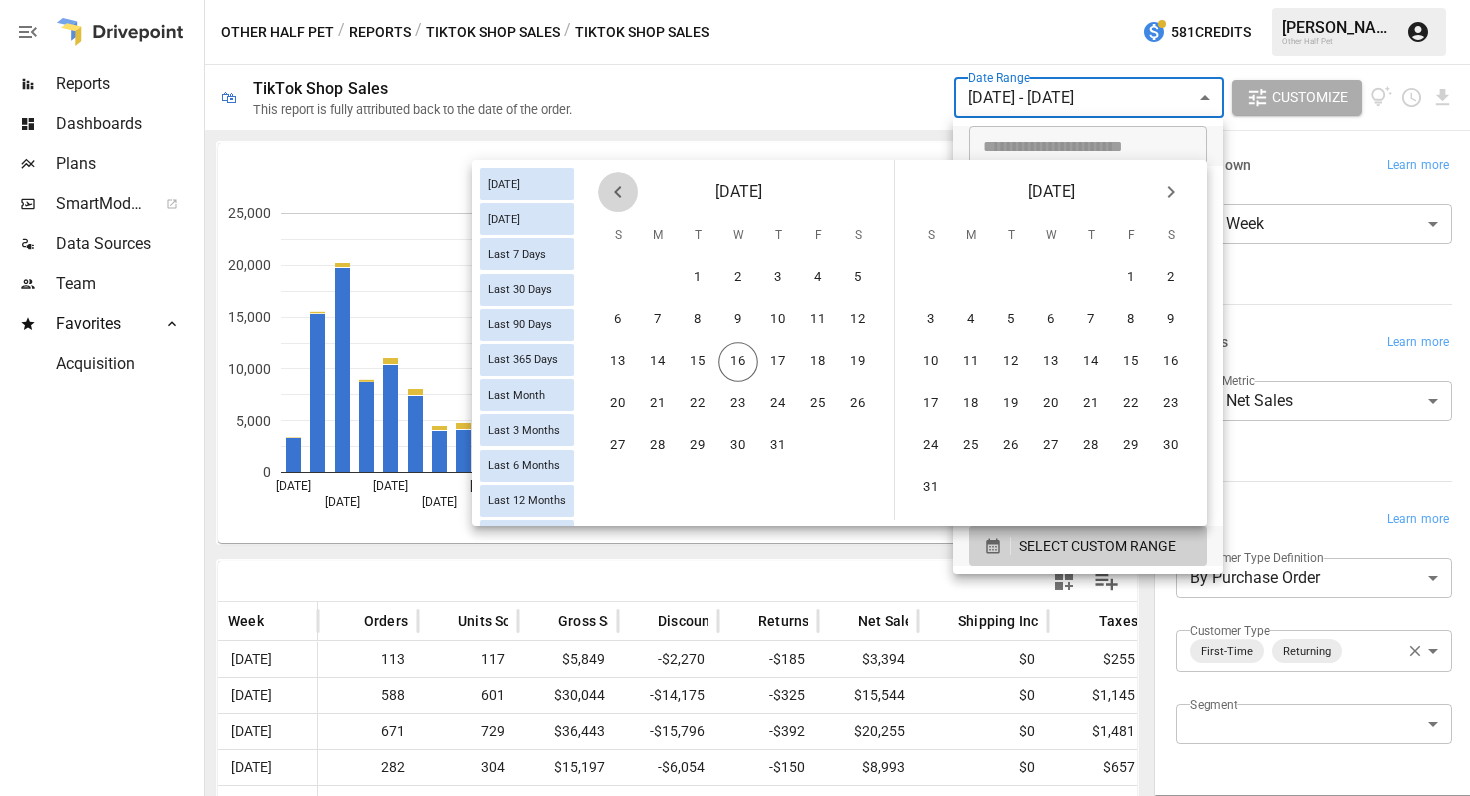 click at bounding box center (618, 192) 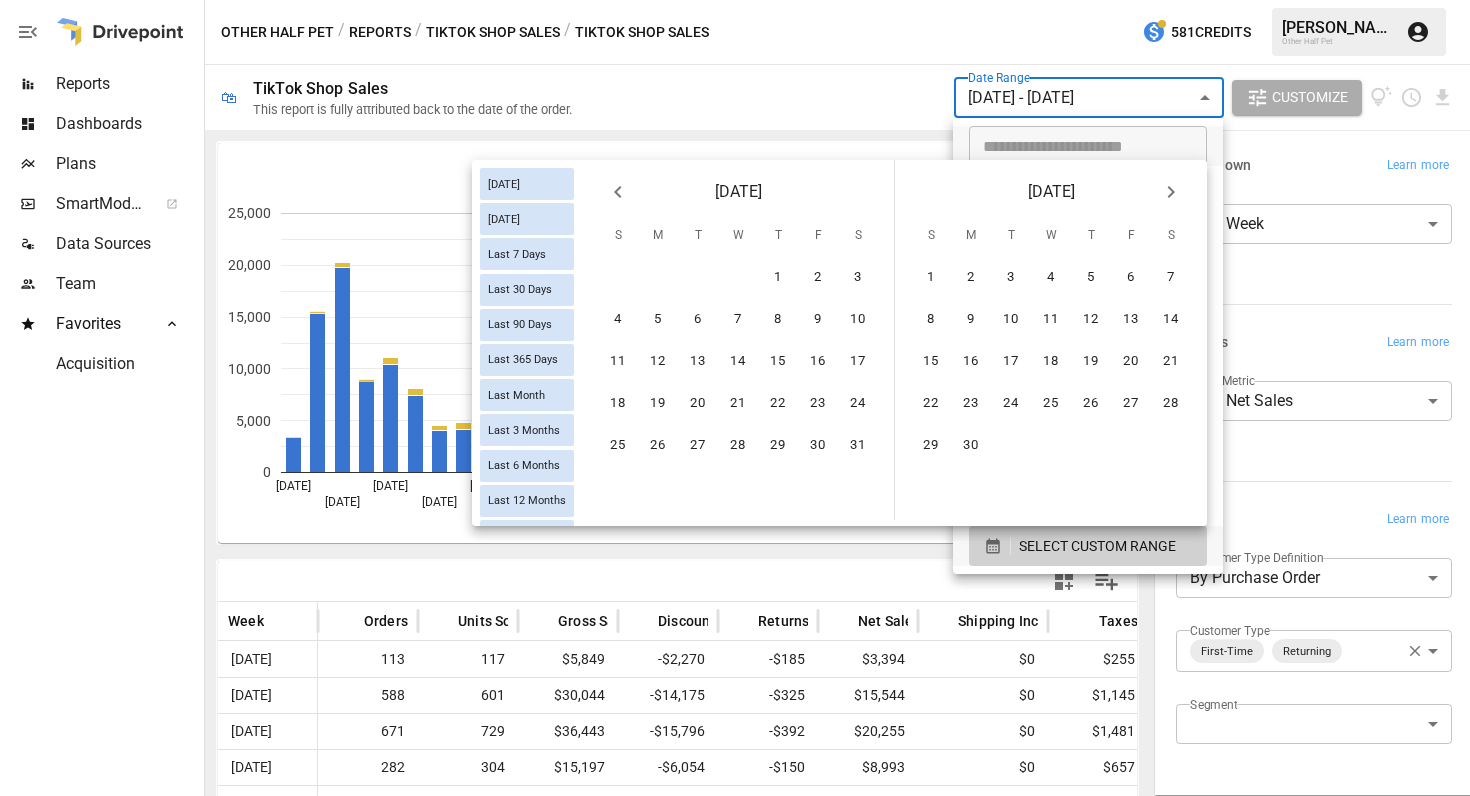 click at bounding box center (618, 192) 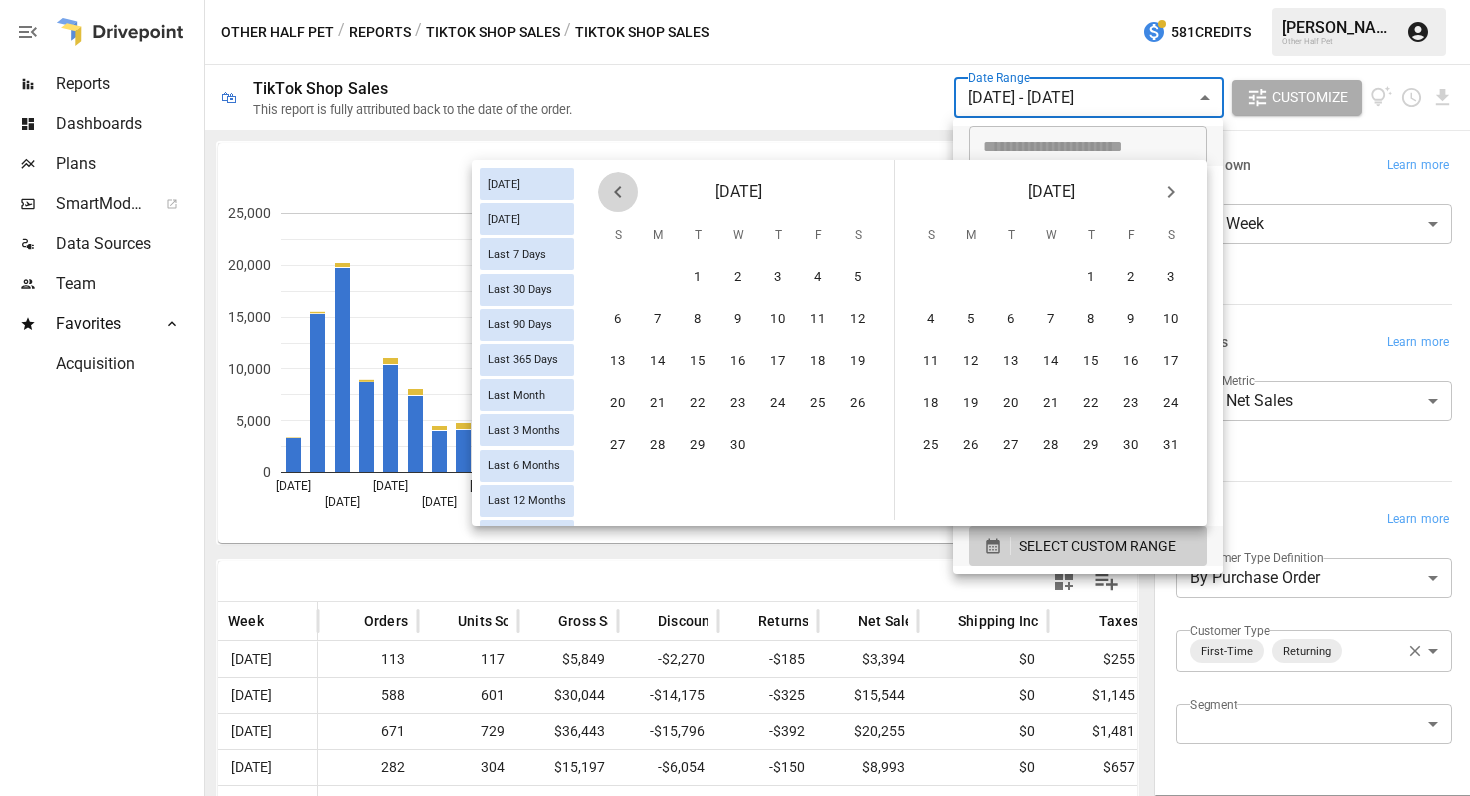 click at bounding box center (618, 192) 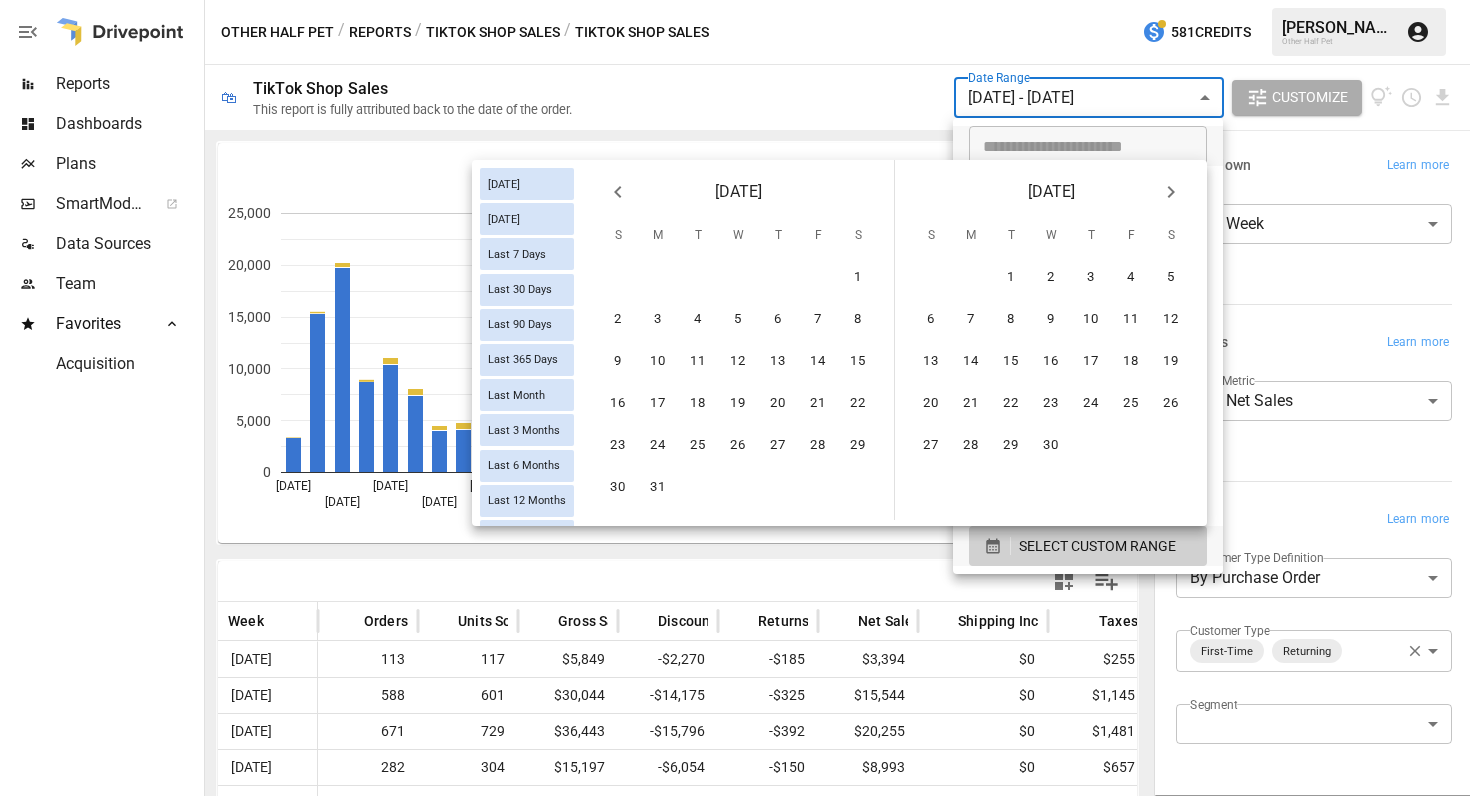 click at bounding box center (618, 192) 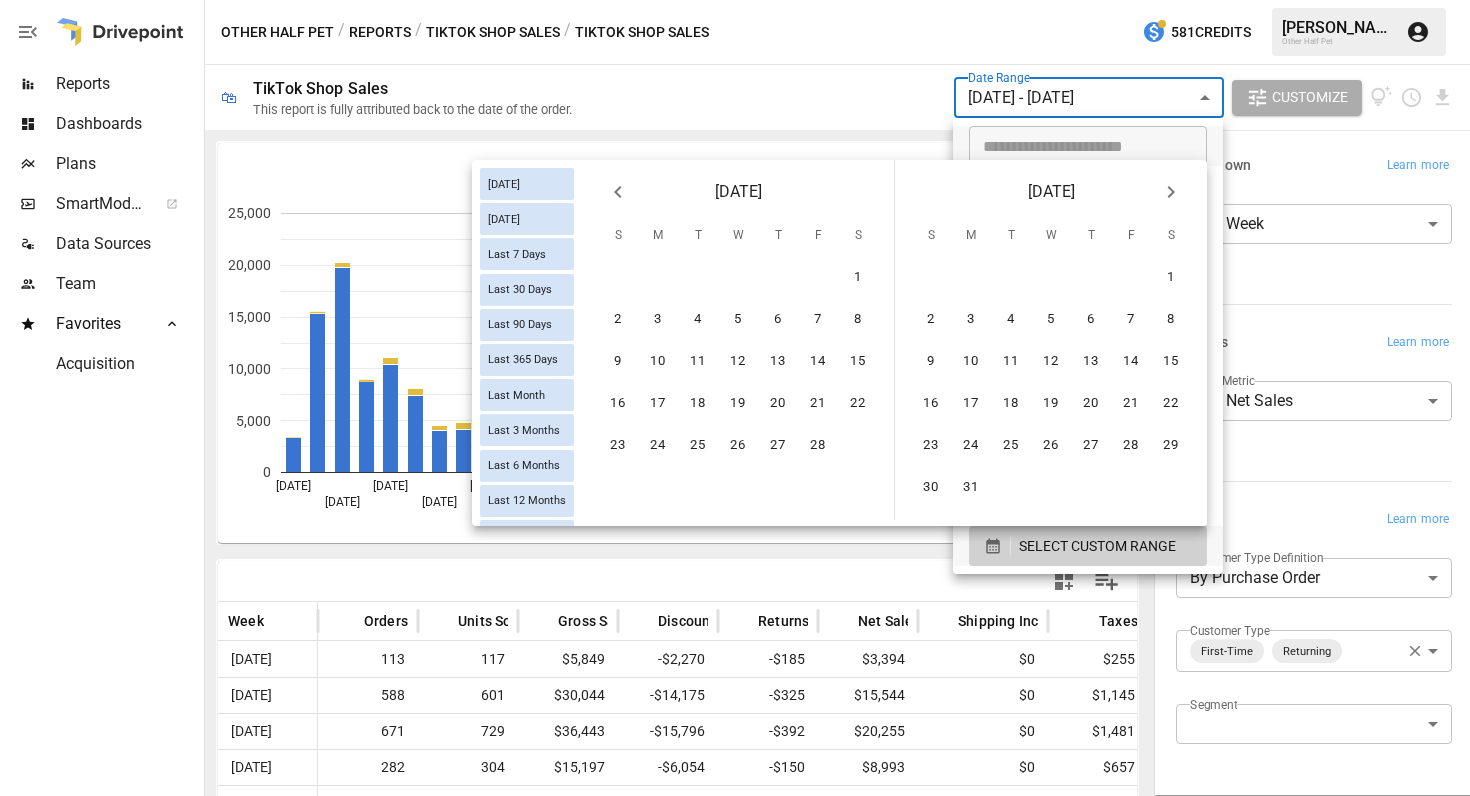click at bounding box center [618, 192] 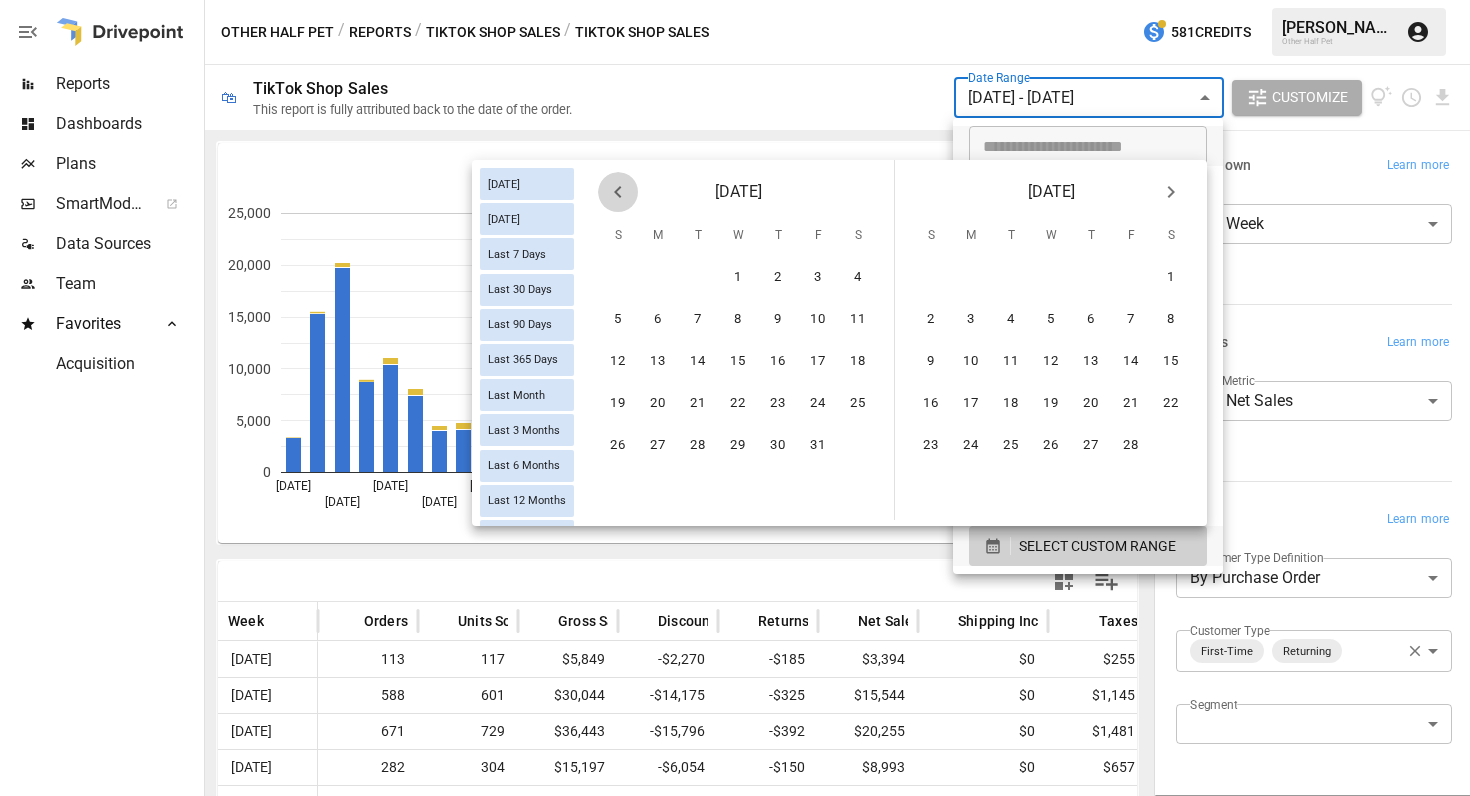 click at bounding box center (618, 192) 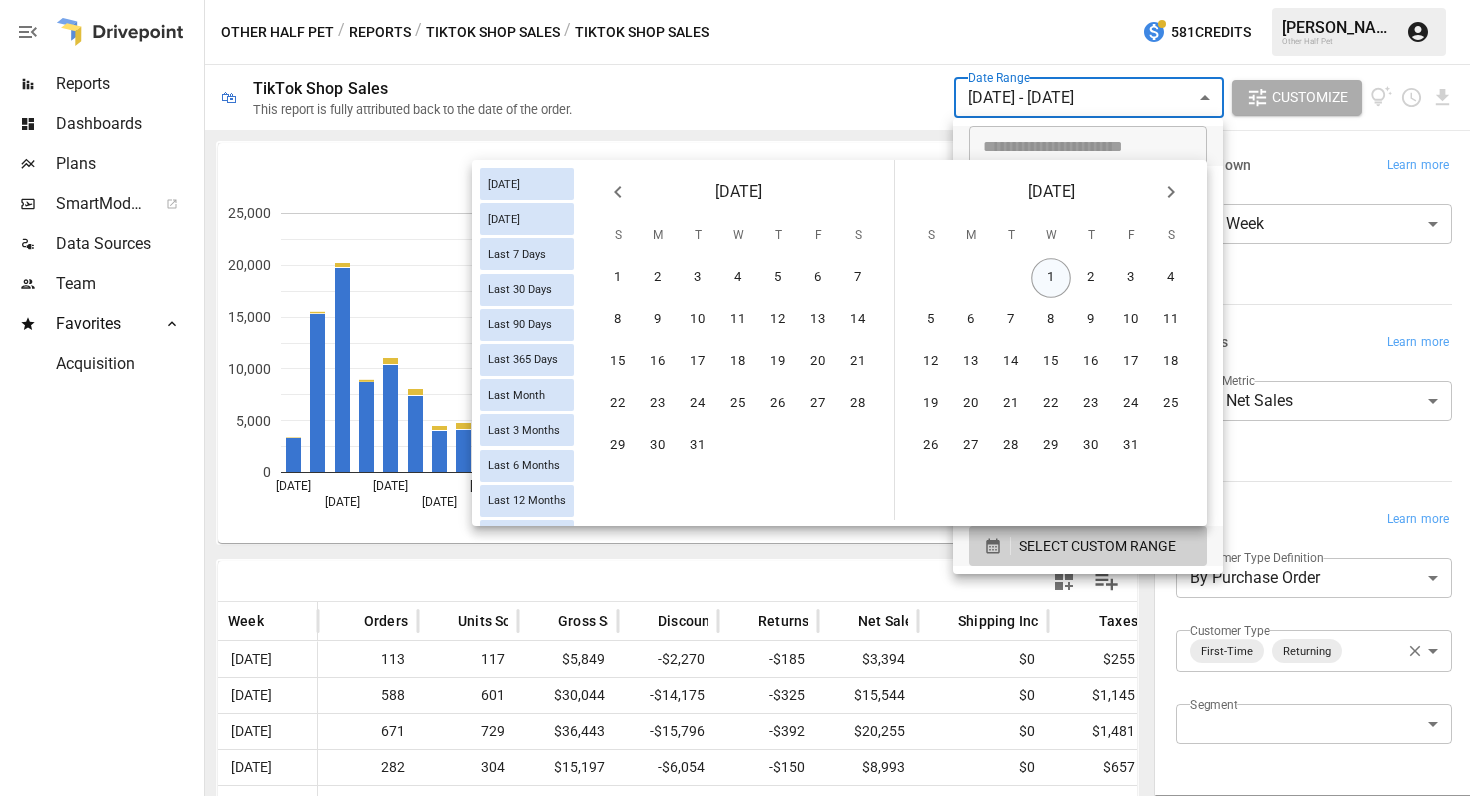 click on "1" at bounding box center [1051, 278] 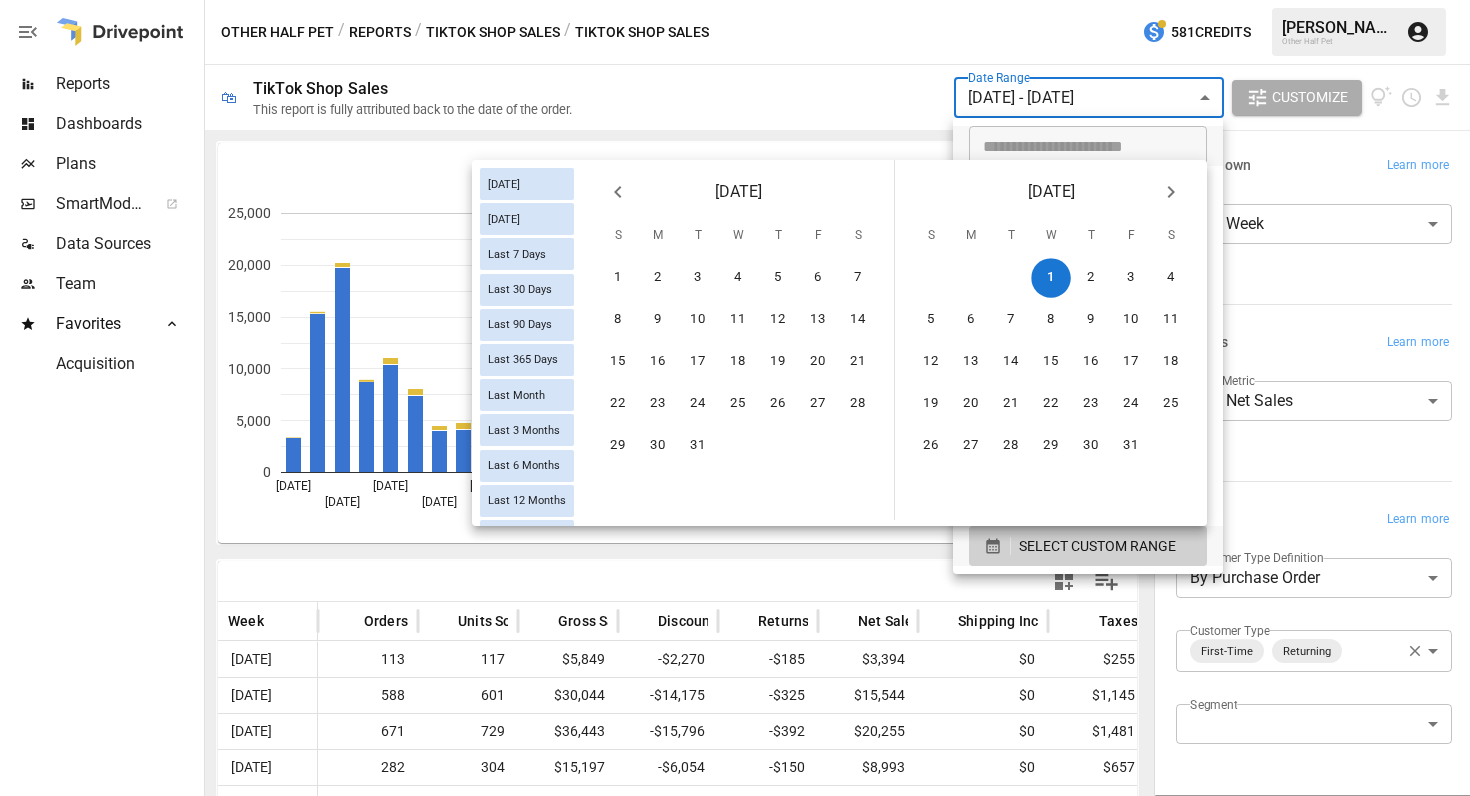 click 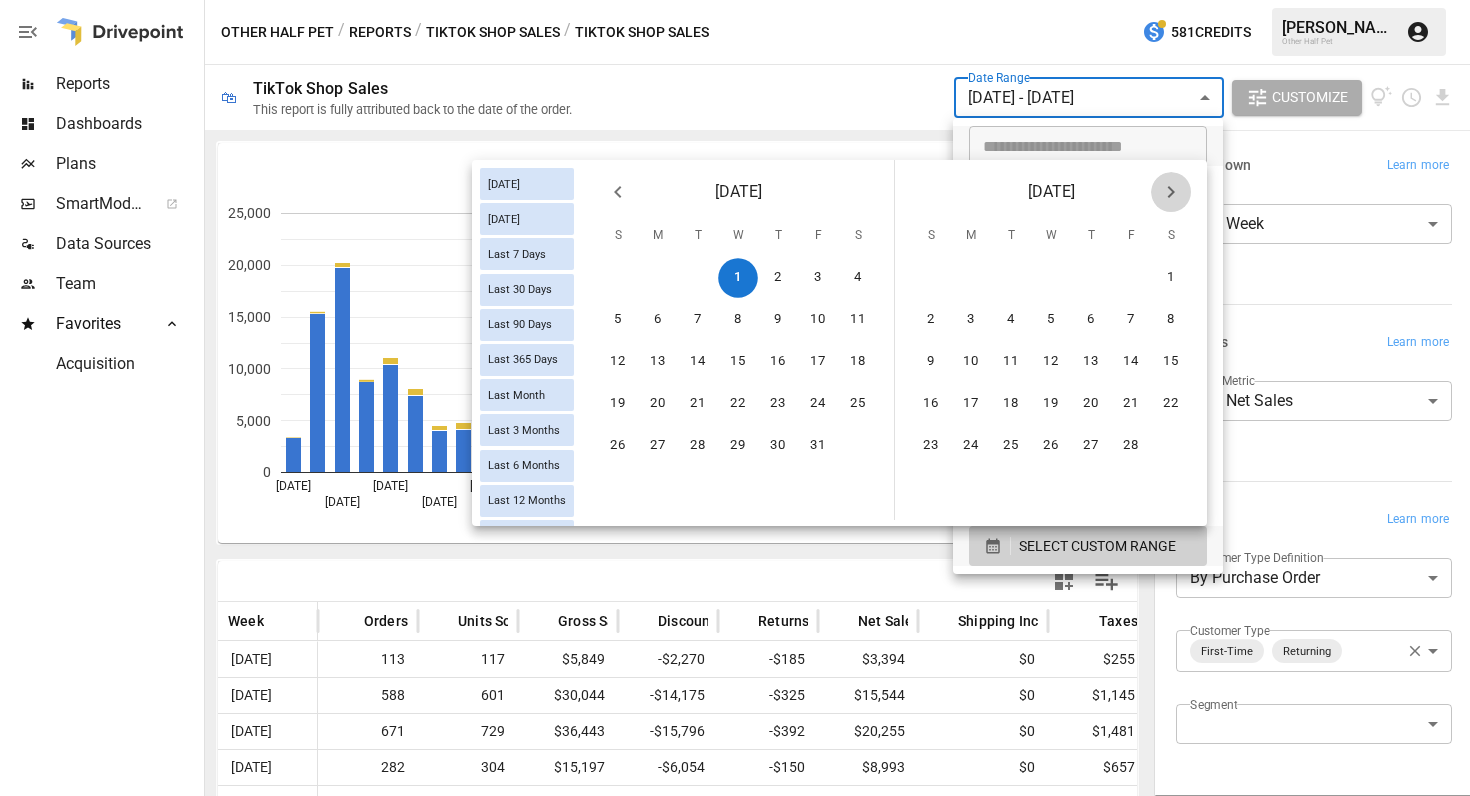 click 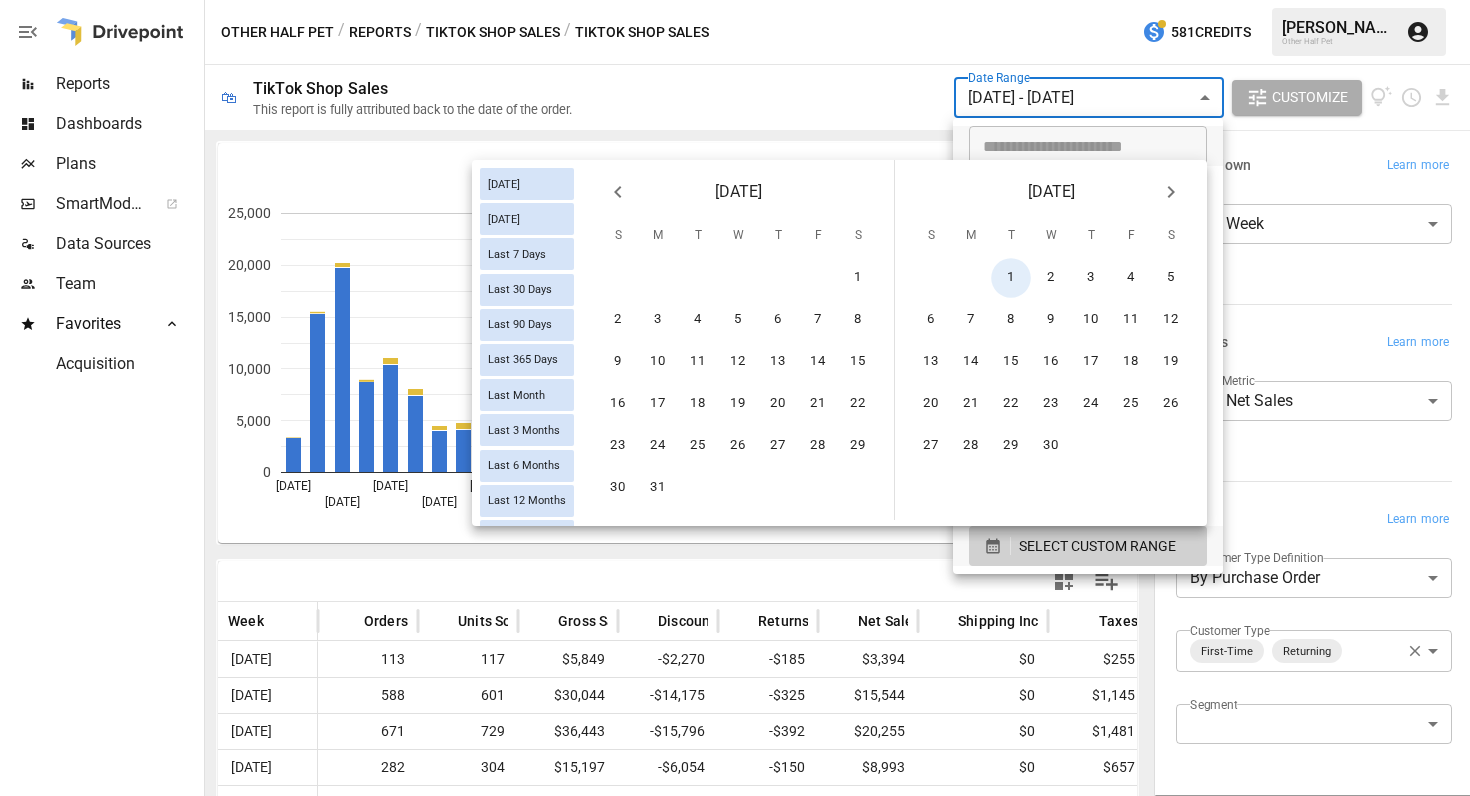 click 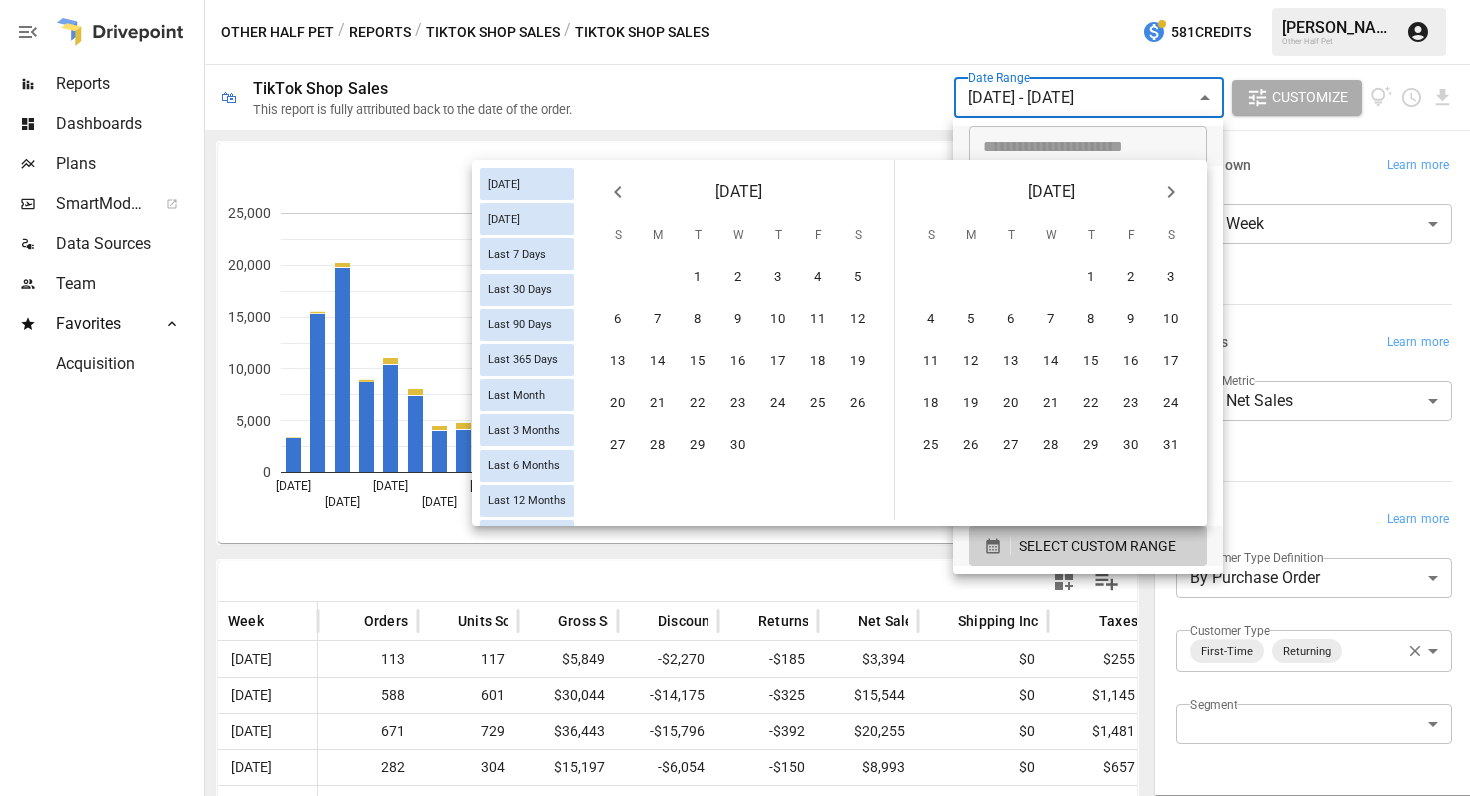 click 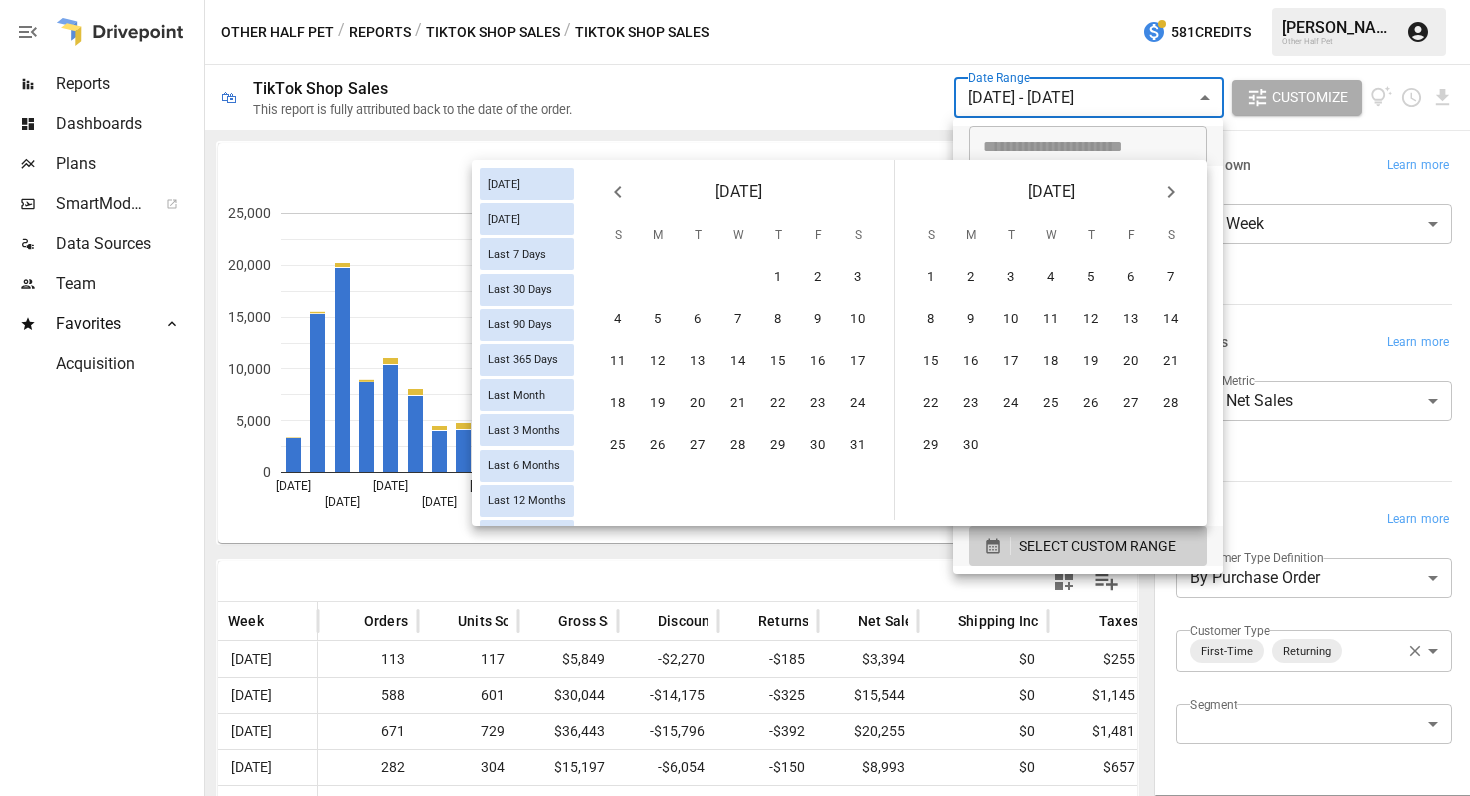 click 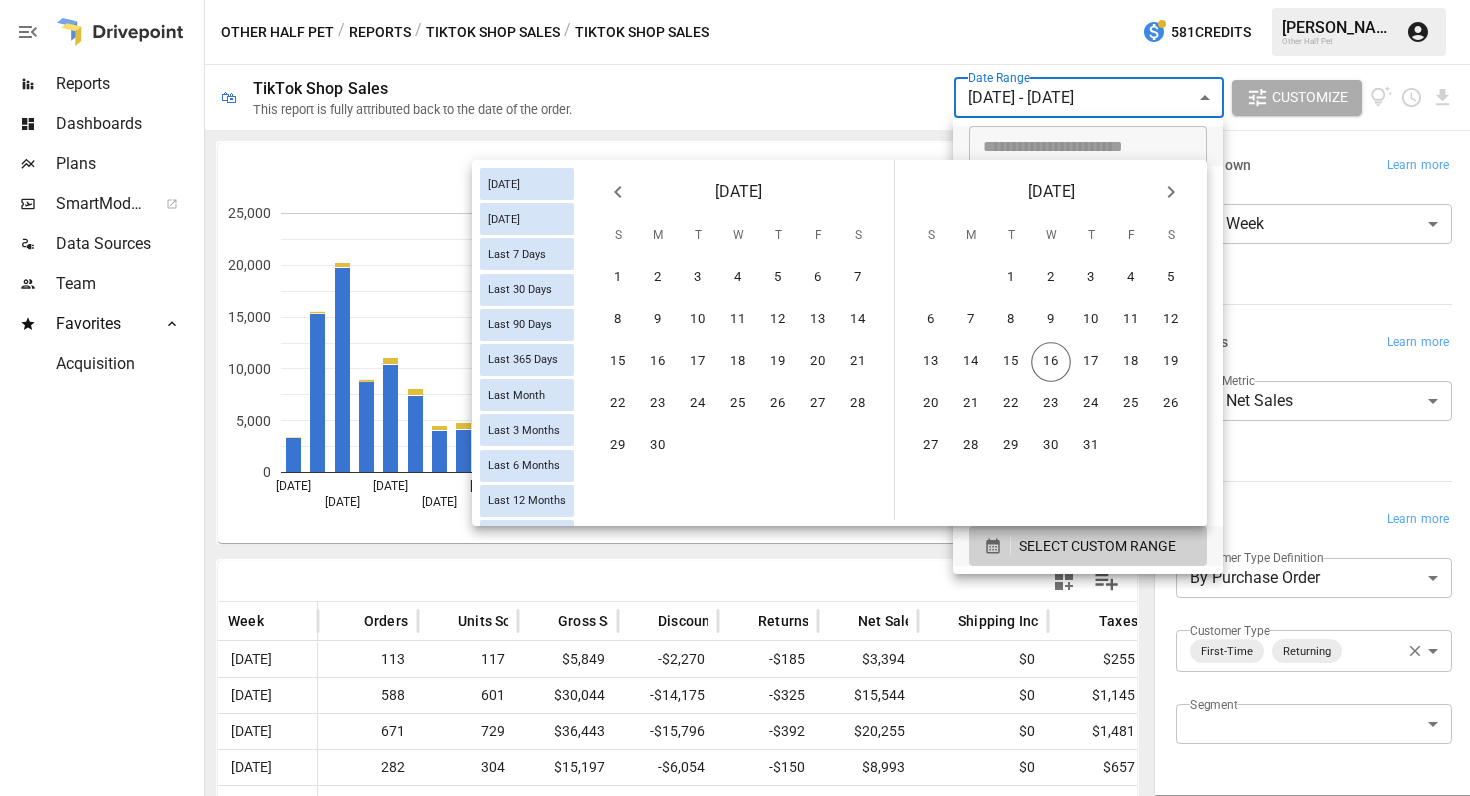 scroll, scrollTop: 0, scrollLeft: 0, axis: both 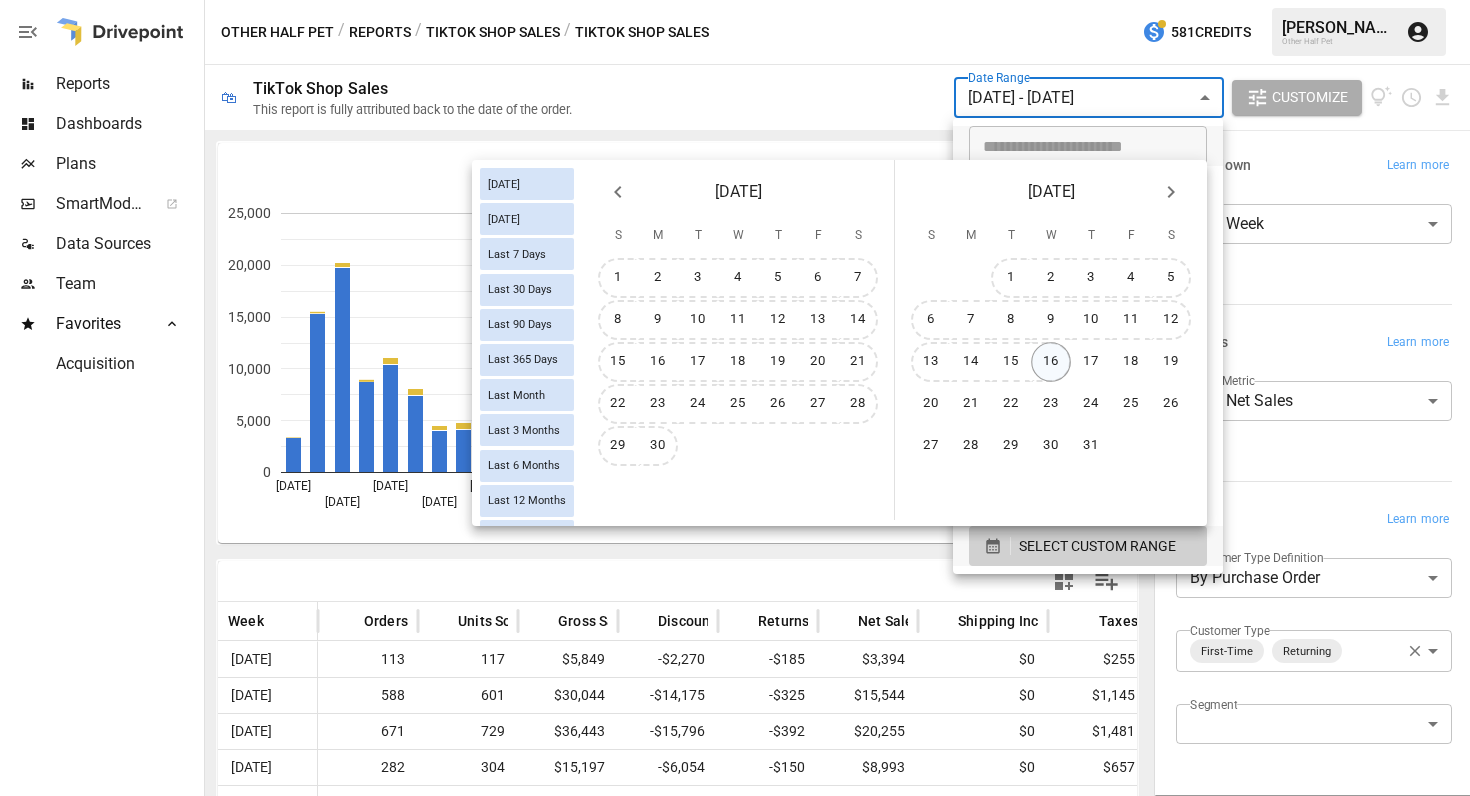 click on "16" at bounding box center (1051, 362) 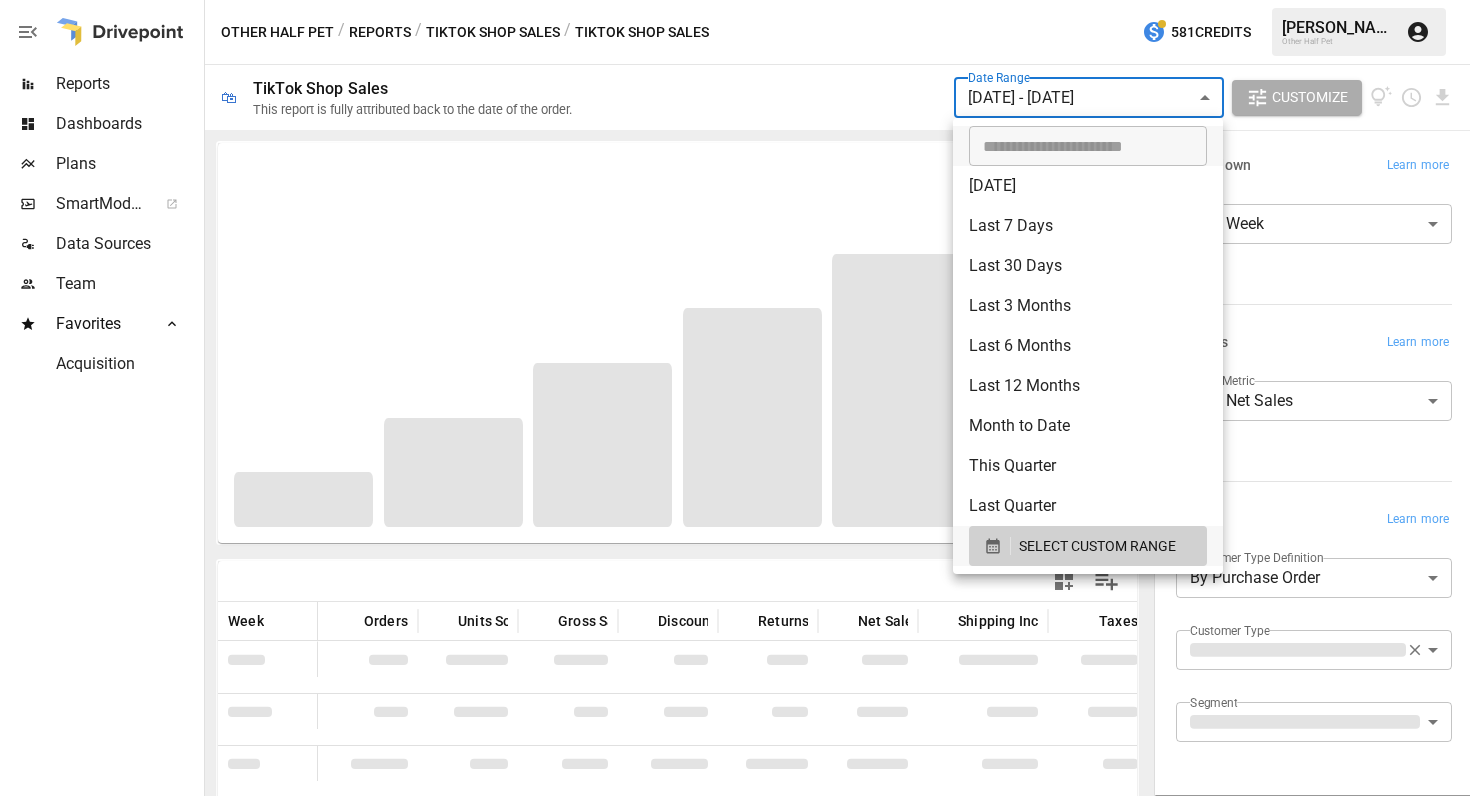 click at bounding box center [735, 398] 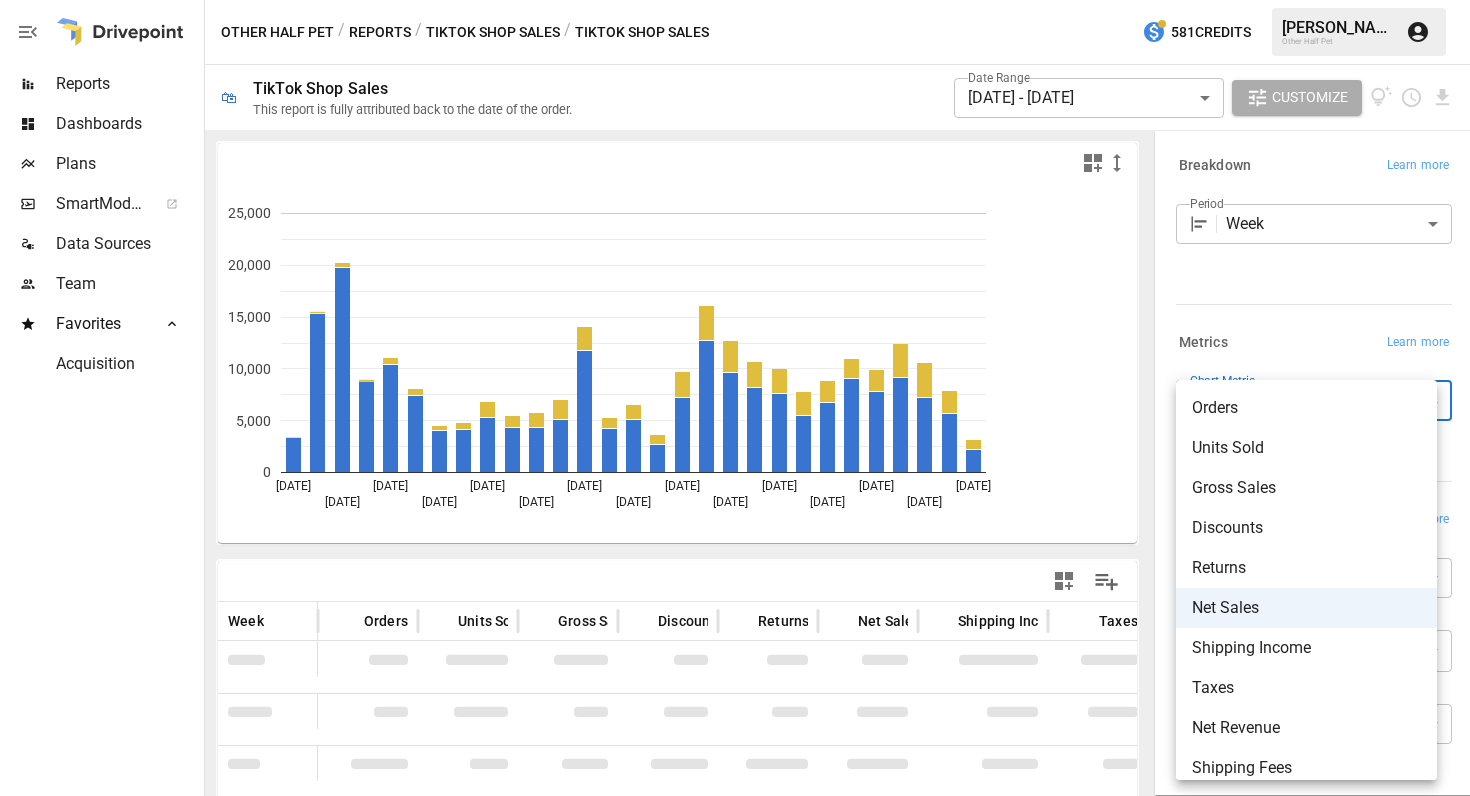 click on "Reports Dashboards Plans SmartModel ™ Data Sources Team Favorites Acquisition Other Half Pet / Reports / TikTok Shop Sales / TikTok Shop Sales 581  Credits [PERSON_NAME] Other Half Pet 🛍 TikTok Shop Sales This report is fully attributed back to the date of the order. Date Range [DATE] - [DATE] ****** ​ Customize [DATE] [DATE] [DATE] [DATE] [DATE] [DATE] [DATE] [DATE] [DATE] [DATE] [DATE] [DATE] [DATE] [DATE] [DATE] 0 5,000 10,000 15,000 20,000 25,000 First-Time) Week Orders Units Sold Gross Sales Discounts Returns Net Sales Shipping Income Taxes Net Revenue Shipping Fees [DATE] 113 117 $5,849 -$2,270 -$185 $3,394 $0 $255 $3,649 $0 [DATE] 588 601 $30,044 -$14,175 -$325 $15,544 $0 $1,145 $16,689 $0 [DATE] 671 729 $36,443 -$15,796 -$392 $20,255 $0 $1,481 $21,736 $0 [DATE] 282 304 $15,197 -$6,054 -$150 $8,993 $0 $657 $9,650 $0 [DATE] 352 381 $19,046 -$7,620 -$360 $11,066 $0 $836 $11,902 $0" at bounding box center (735, 0) 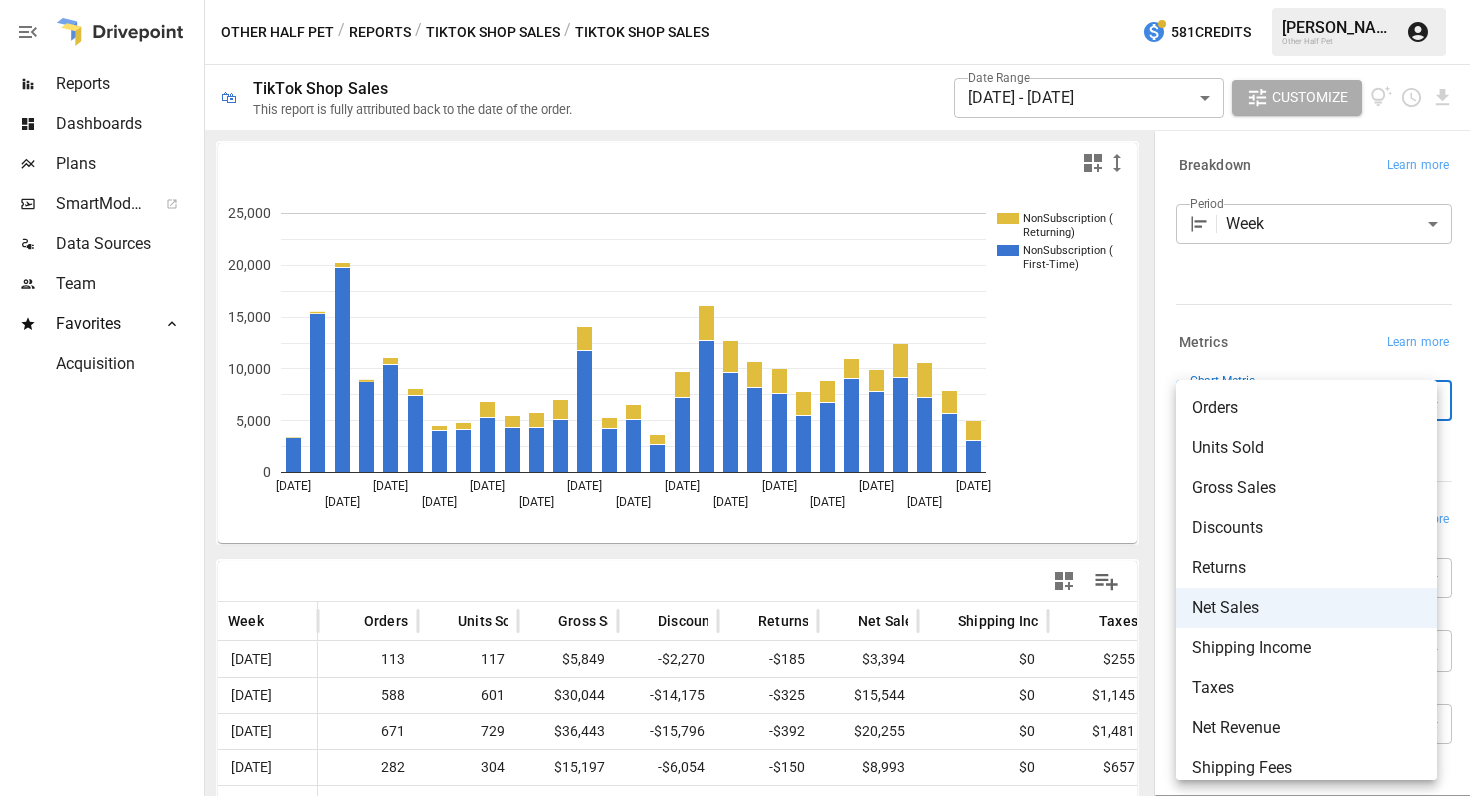 click at bounding box center (735, 398) 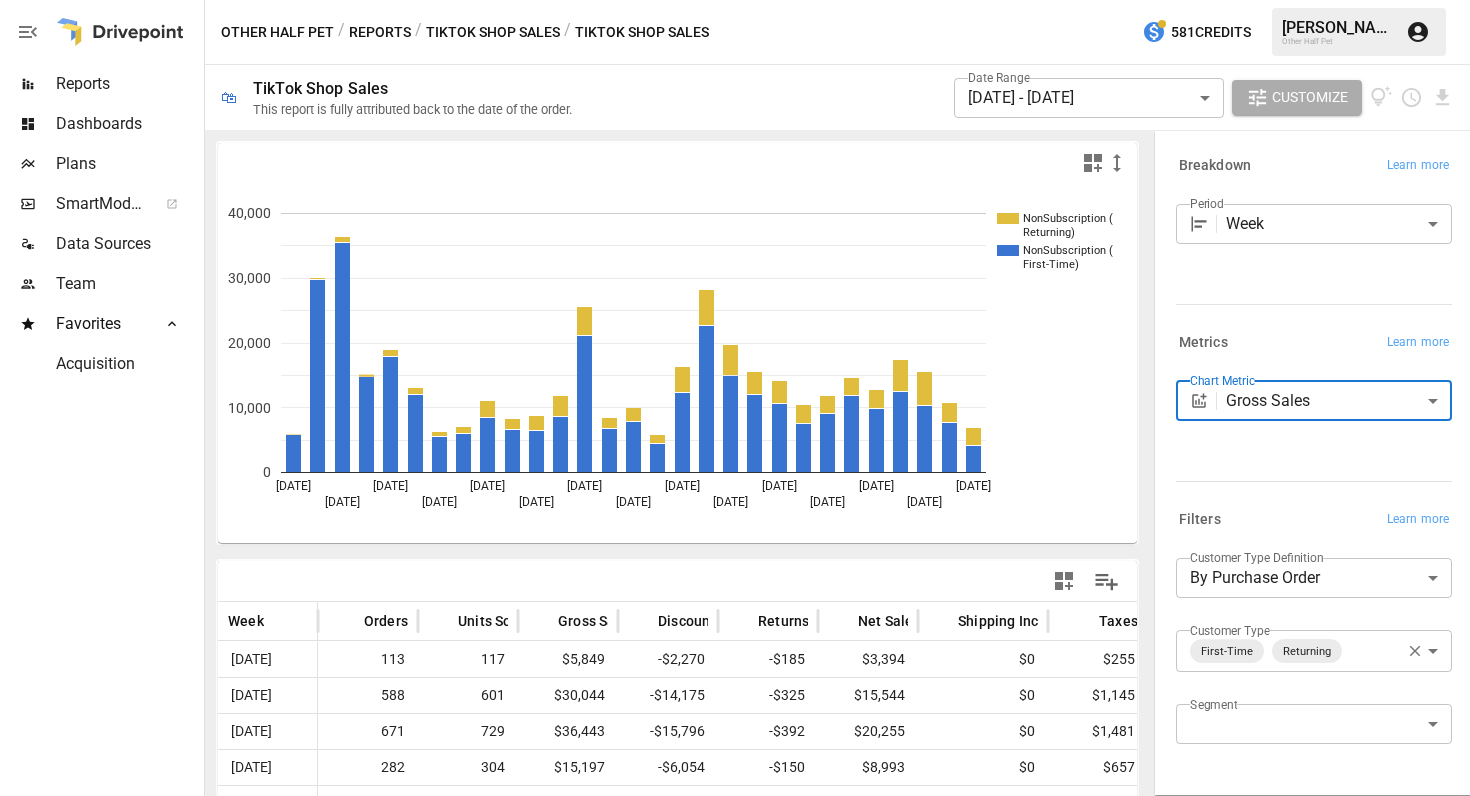 click on "Reports Dashboards Plans SmartModel ™ Data Sources Team Favorites Acquisition Other Half Pet / Reports / TikTok Shop Sales / TikTok Shop Sales 581  Credits [PERSON_NAME] Other Half Pet 🛍 TikTok Shop Sales This report is fully attributed back to the date of the order. Date Range [DATE] - [DATE] ****** ​ Customize NonSubscription ( Returning) NonSubscription ( First-Time) [DATE] [DATE] [DATE] [DATE] [DATE] [DATE] [DATE] [DATE] [DATE] [DATE] [DATE] [DATE] [DATE] [DATE] [DATE] 0 10,000 20,000 30,000 40,000 40,000 Week Orders Units Sold Gross Sales Discounts Returns Net Sales Shipping Income Taxes Net Revenue Shipping Fees [DATE] 113 117 $5,849 -$2,270 -$185 $3,394 $0 $255 $3,649 $0 [DATE] 588 601 $30,044 -$14,175 -$325 $15,544 $0 $1,145 $16,689 $0 [DATE] 671 729 $36,443 -$15,796 -$392 $20,255 $0 $1,481 $21,736 $0 [DATE] 282 304 $15,197 -$6,054 -$150 $8,993 $0 $657 $9,650 $0 [DATE] 352 381 $0" at bounding box center (735, 0) 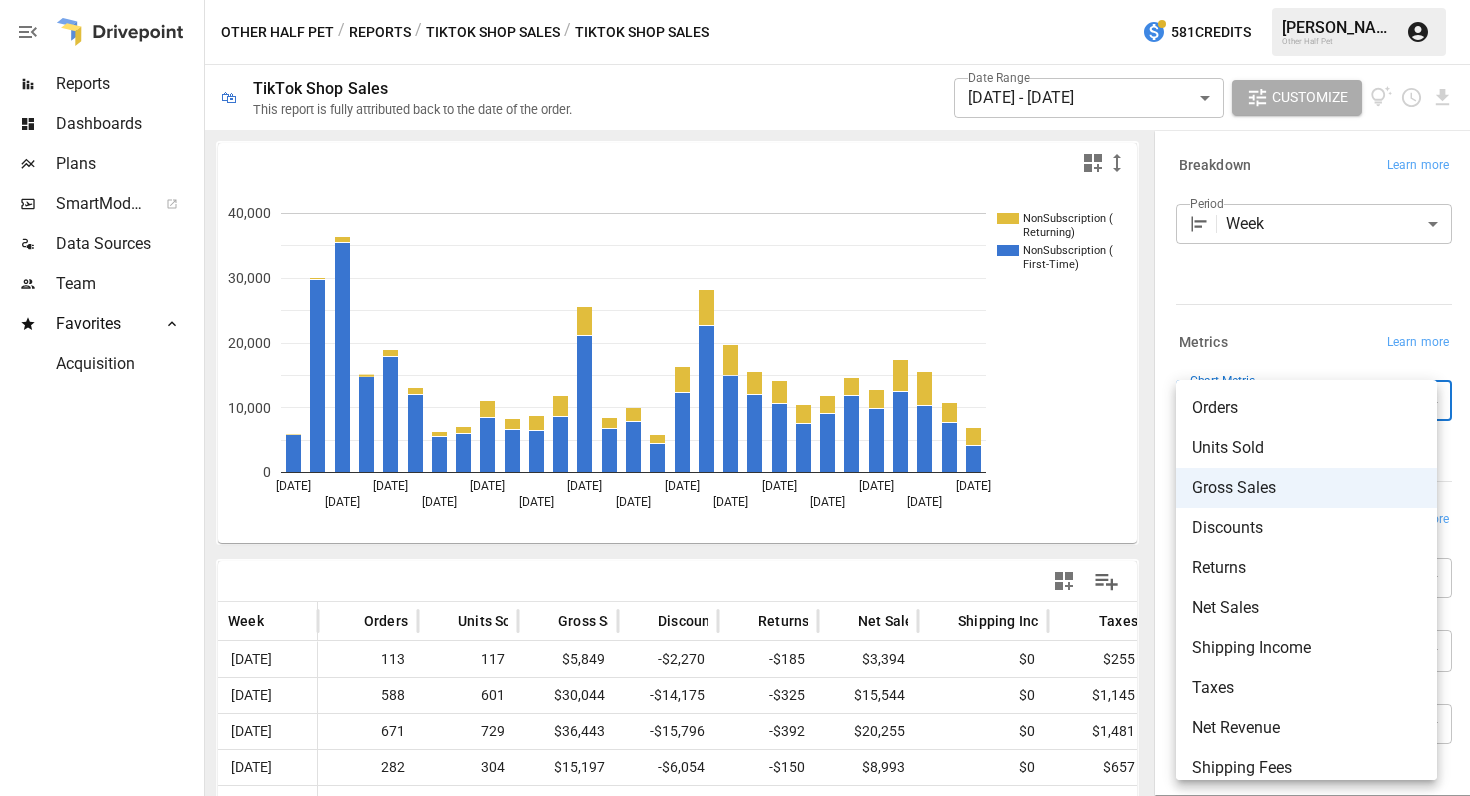click at bounding box center (735, 398) 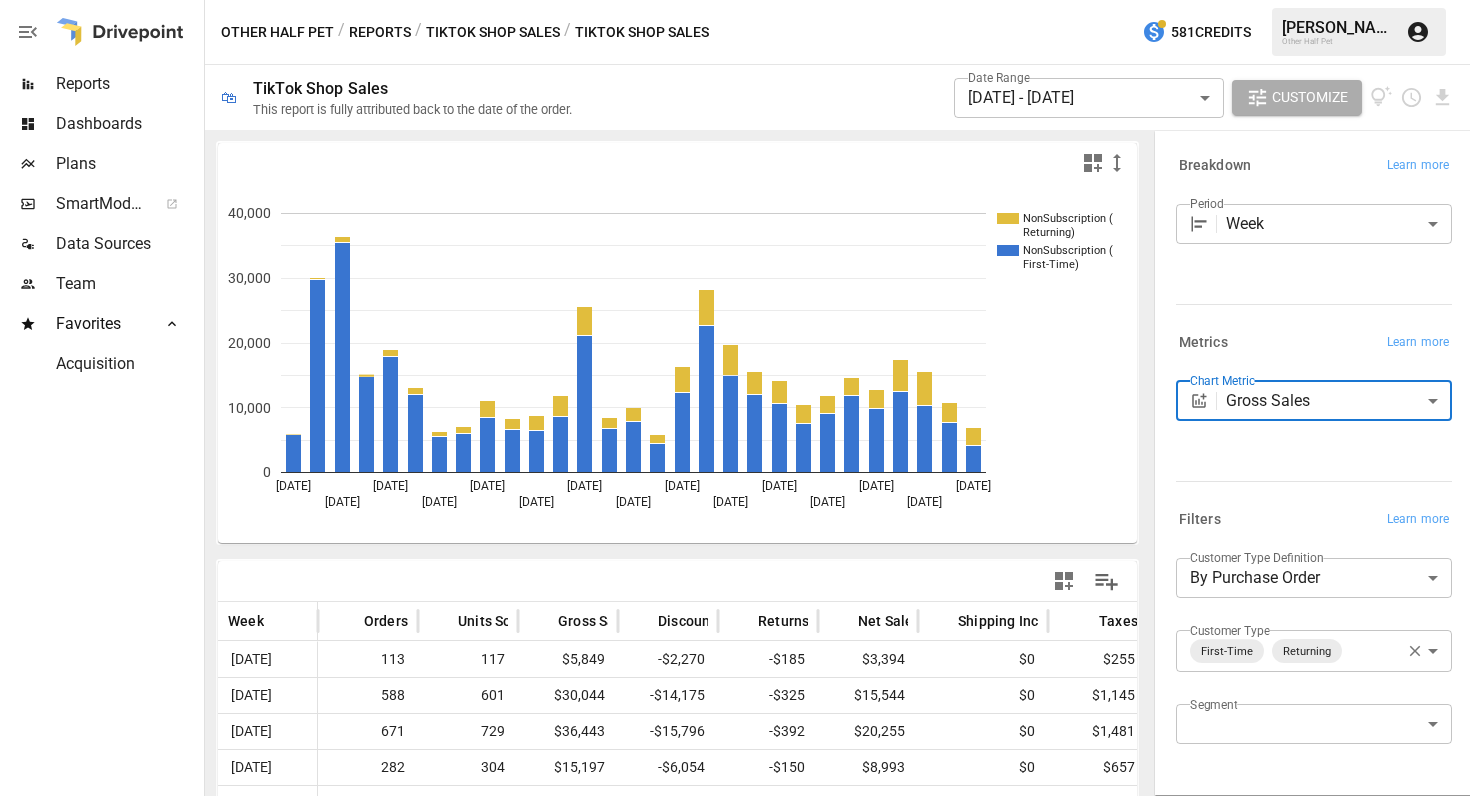 click on "Reports Dashboards Plans SmartModel ™ Data Sources Team Favorites Acquisition Other Half Pet / Reports / TikTok Shop Sales / TikTok Shop Sales 581  Credits [PERSON_NAME] Other Half Pet 🛍 TikTok Shop Sales This report is fully attributed back to the date of the order. Date Range [DATE] - [DATE] ****** ​ Customize NonSubscription ( Returning) NonSubscription ( First-Time) [DATE] [DATE] [DATE] [DATE] [DATE] [DATE] [DATE] [DATE] [DATE] [DATE] [DATE] [DATE] [DATE] [DATE] [DATE] 0 10,000 20,000 30,000 40,000 40,000 Week Orders Units Sold Gross Sales Discounts Returns Net Sales Shipping Income Taxes Net Revenue Shipping Fees [DATE] 113 117 $5,849 -$2,270 -$185 $3,394 $0 $255 $3,649 $0 [DATE] 588 601 $30,044 -$14,175 -$325 $15,544 $0 $1,145 $16,689 $0 [DATE] 671 729 $36,443 -$15,796 -$392 $20,255 $0 $1,481 $21,736 $0 [DATE] 282 304 $15,197 -$6,054 -$150 $8,993 $0 $657 $9,650 $0 [DATE] 352 381 $0" at bounding box center (735, 0) 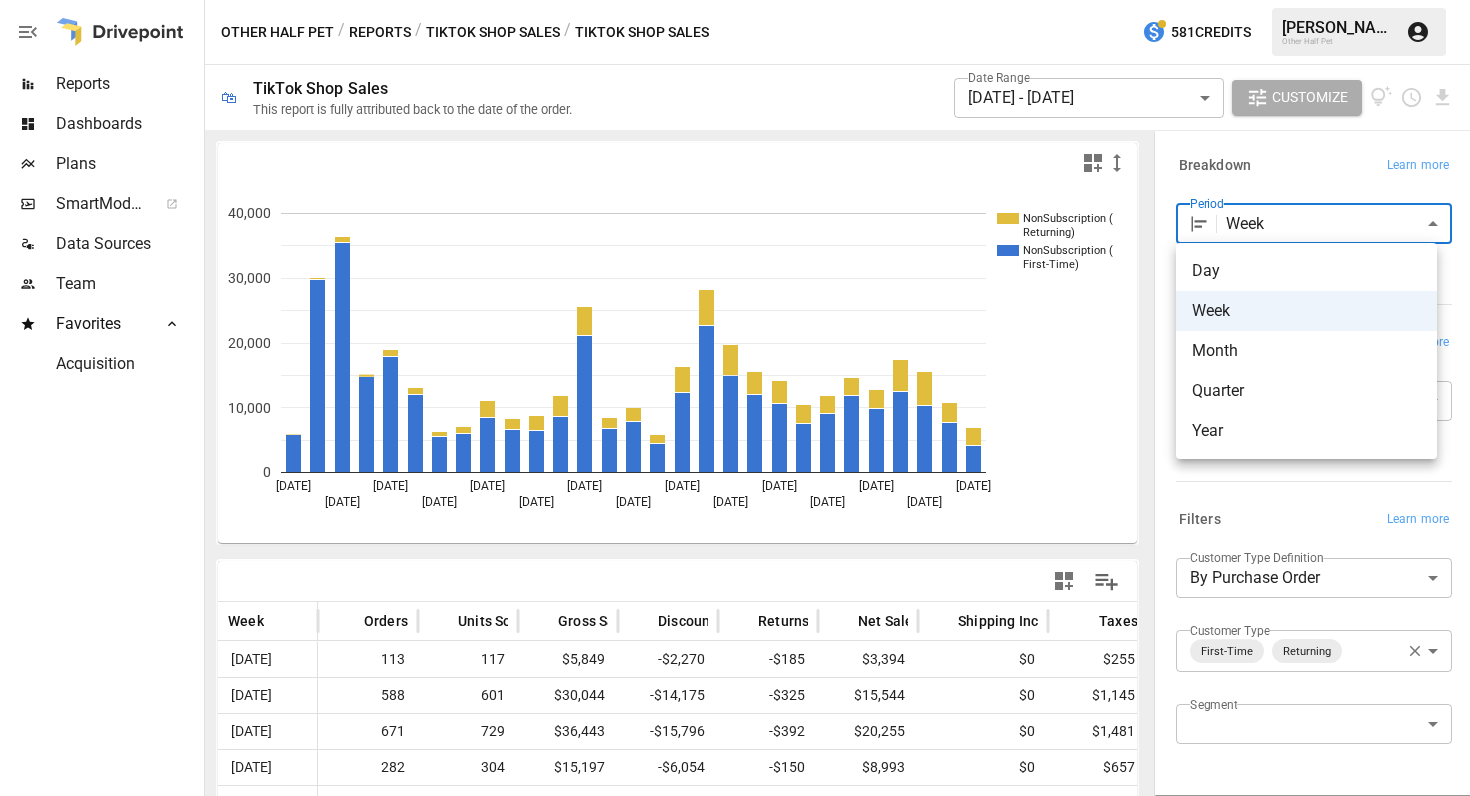 click on "Day" at bounding box center [1306, 271] 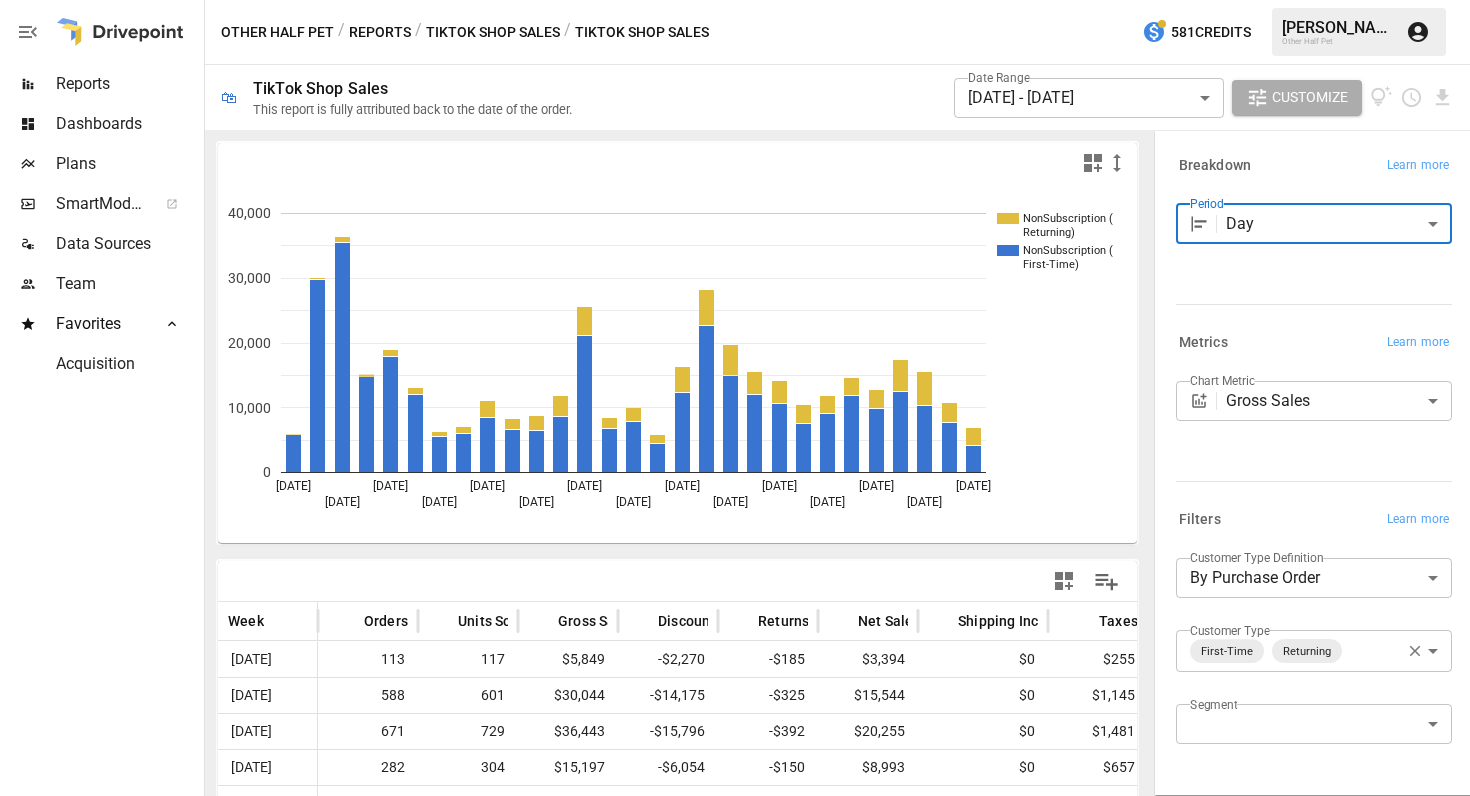 type on "***" 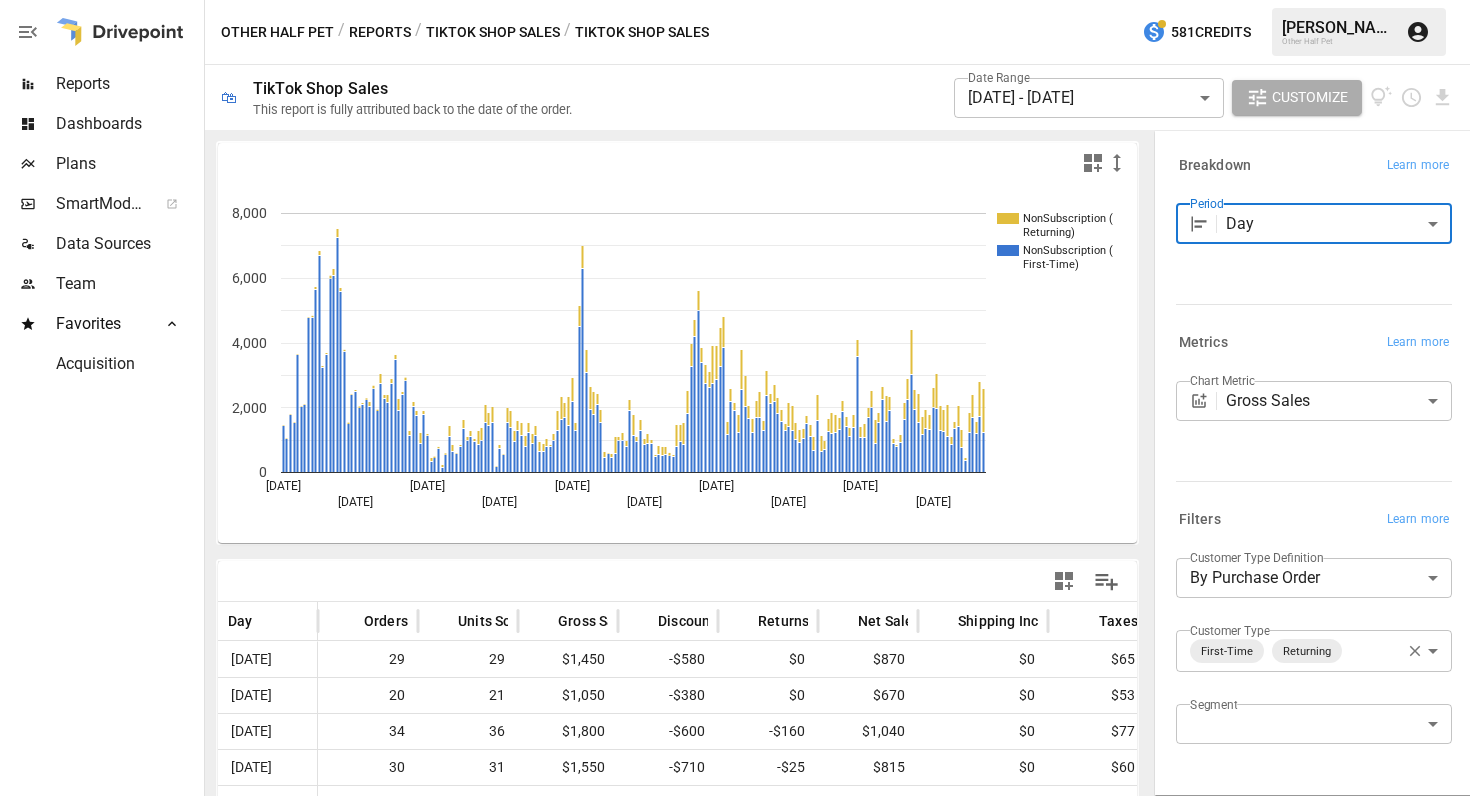click on "Reports Dashboards Plans SmartModel ™ Data Sources Team Favorites Acquisition Other Half Pet / Reports / TikTok Shop Sales / TikTok Shop Sales 581  Credits [PERSON_NAME] Other Half Pet 🛍 TikTok Shop Sales This report is fully attributed back to the date of the order. Date Range [DATE] - [DATE] ****** ​ Customize NonSubscription ( Returning) NonSubscription ( First-Time) [DATE] [DATE] [DATE] [DATE] [DATE] [DATE] [DATE] [DATE] [DATE] [DATE] 0 2,000 4,000 6,000 8,000 8,000 Day Orders Units Sold Gross Sales Discounts Returns Net Sales Shipping Income Taxes Net Revenue Shipping Fees [DATE] 29 29 $1,450 -$580 $0 $870 $0 $65 $935 $0 [DATE] 20 21 $1,050 -$380 $0 $670 $0 $53 $723 $0 [DATE] 34 36 $1,800 -$600 -$160 $1,040 $0 $77 $1,116 $0 [DATE] 30 31 $1,550 -$710 -$25 $815 $0 $60 $874 $0 [DATE] 73 73 $3,649 -$1,825 -$25 $1,799 $0 $133 $1,933 $0 [DATE] 40 41 $2,050 -$975 $0 $1,075 $0 $83 $1,157 $0 [DATE] 39 42 -$50" at bounding box center (735, 0) 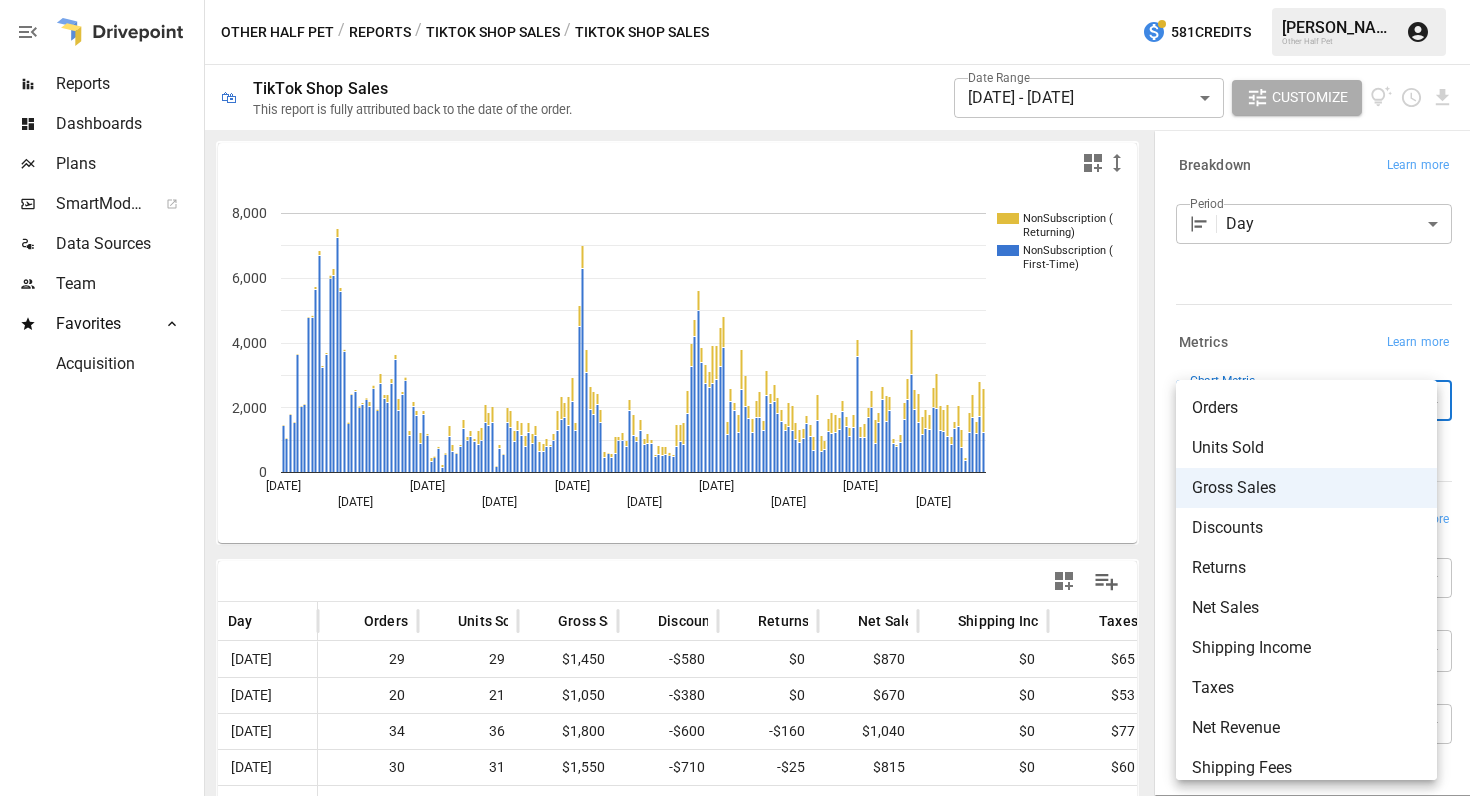 click on "Net Sales" at bounding box center (1306, 608) 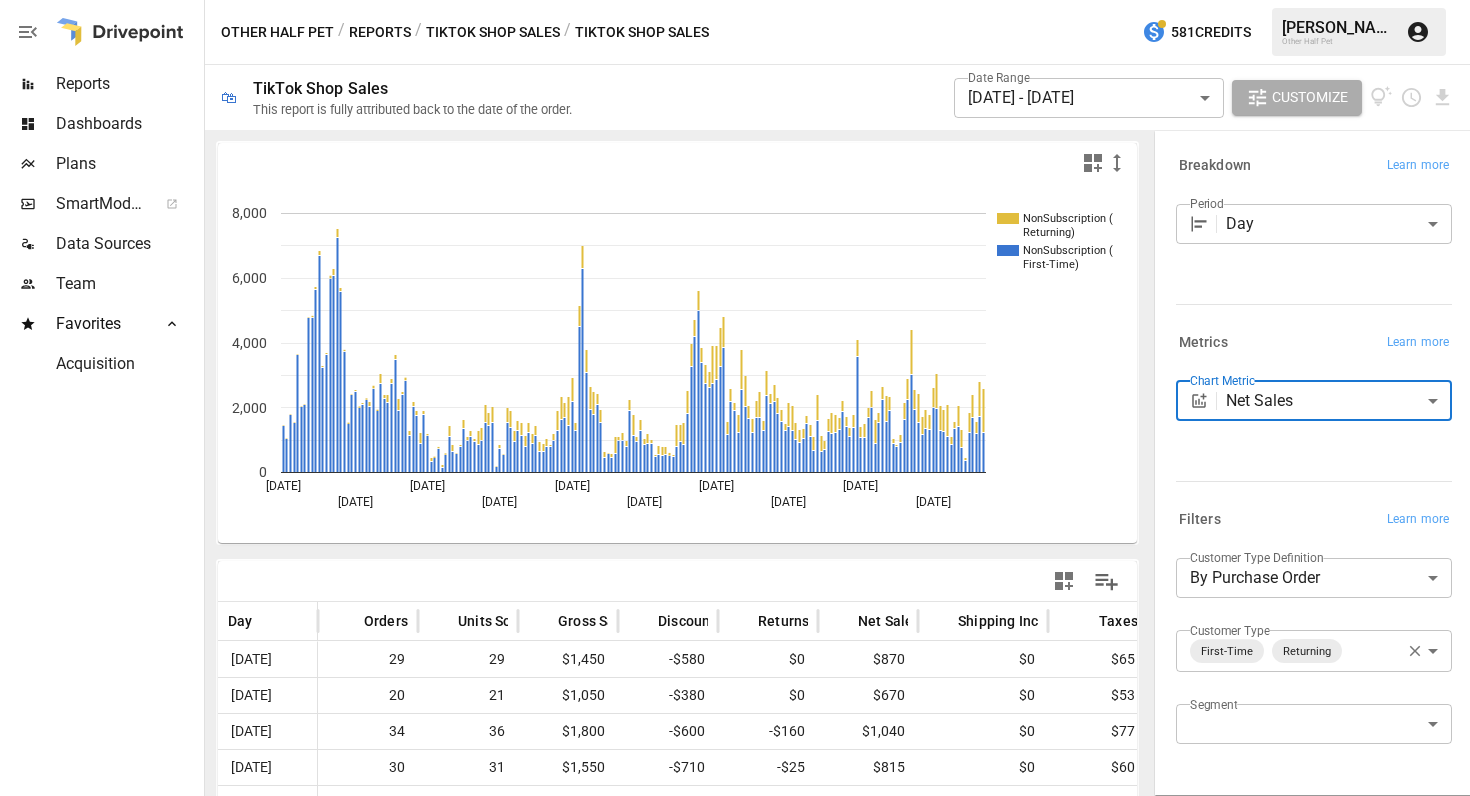 type on "*********" 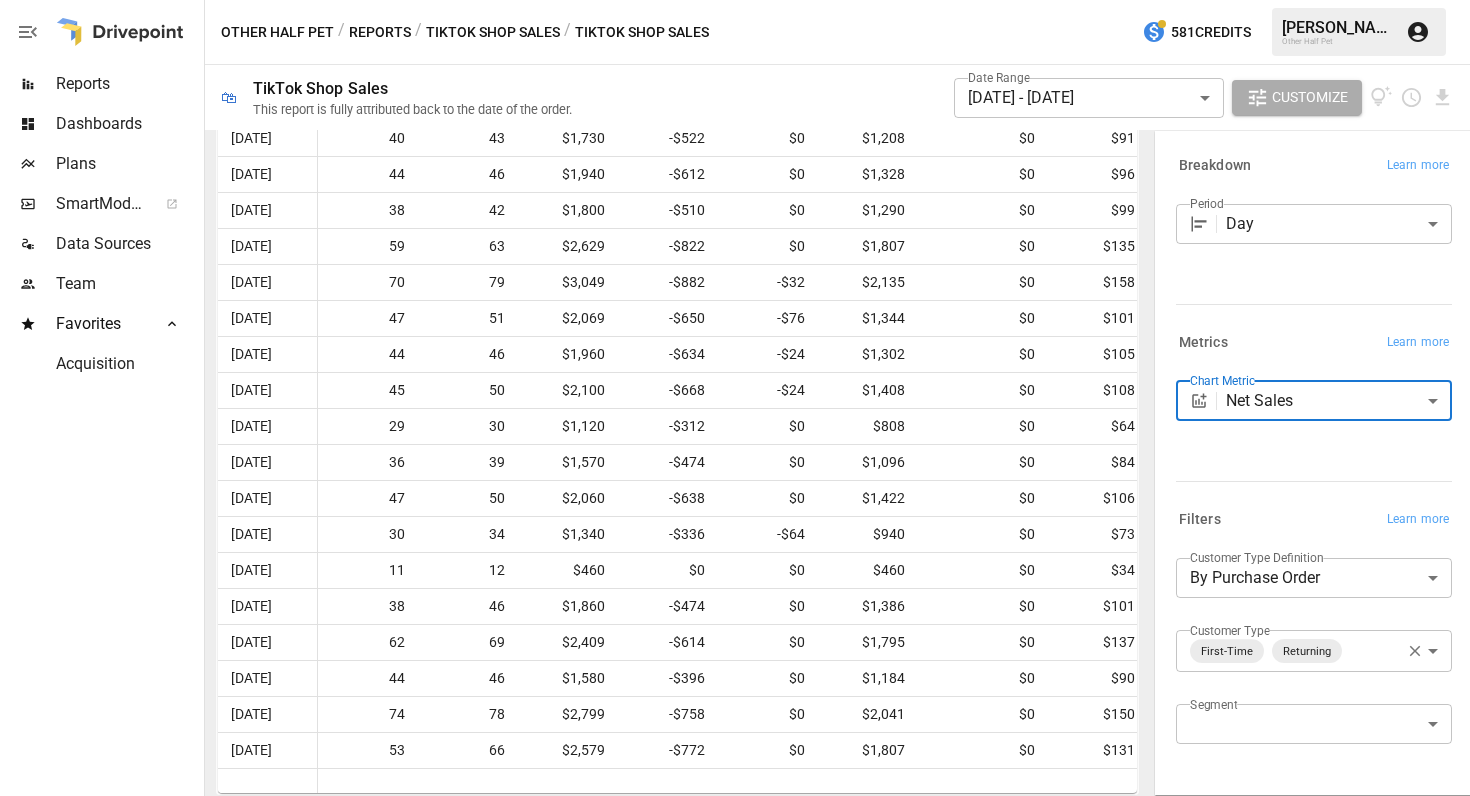 scroll, scrollTop: 6893, scrollLeft: 0, axis: vertical 